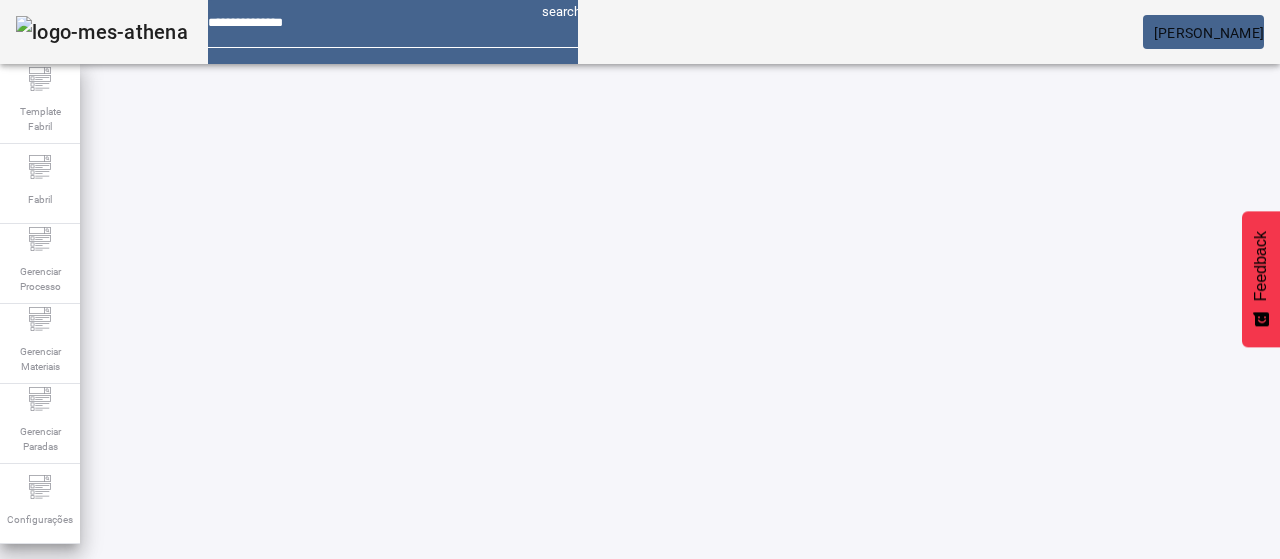 scroll, scrollTop: 0, scrollLeft: 0, axis: both 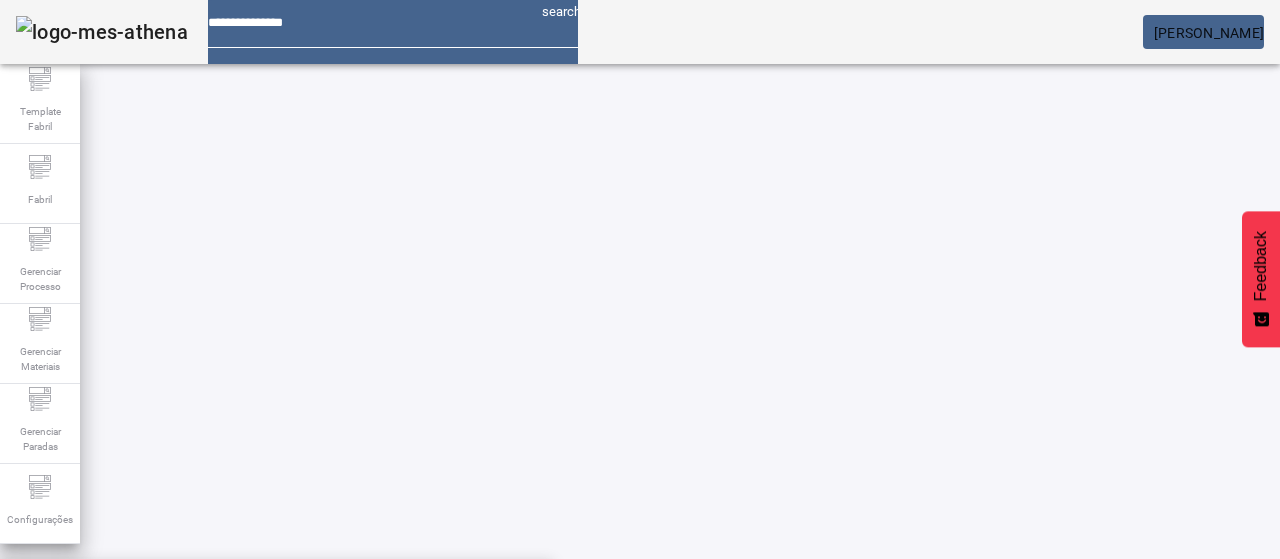 drag, startPoint x: 1230, startPoint y: 217, endPoint x: 1130, endPoint y: 230, distance: 100.84146 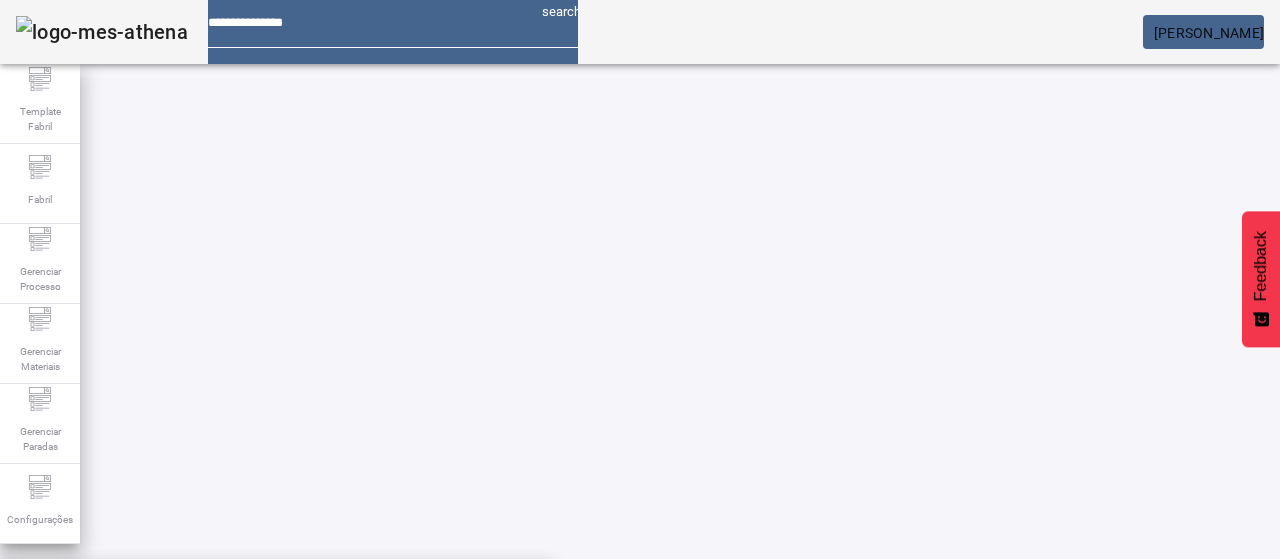 click on "Condutividade-Cerv.Ret" at bounding box center [276, 639] 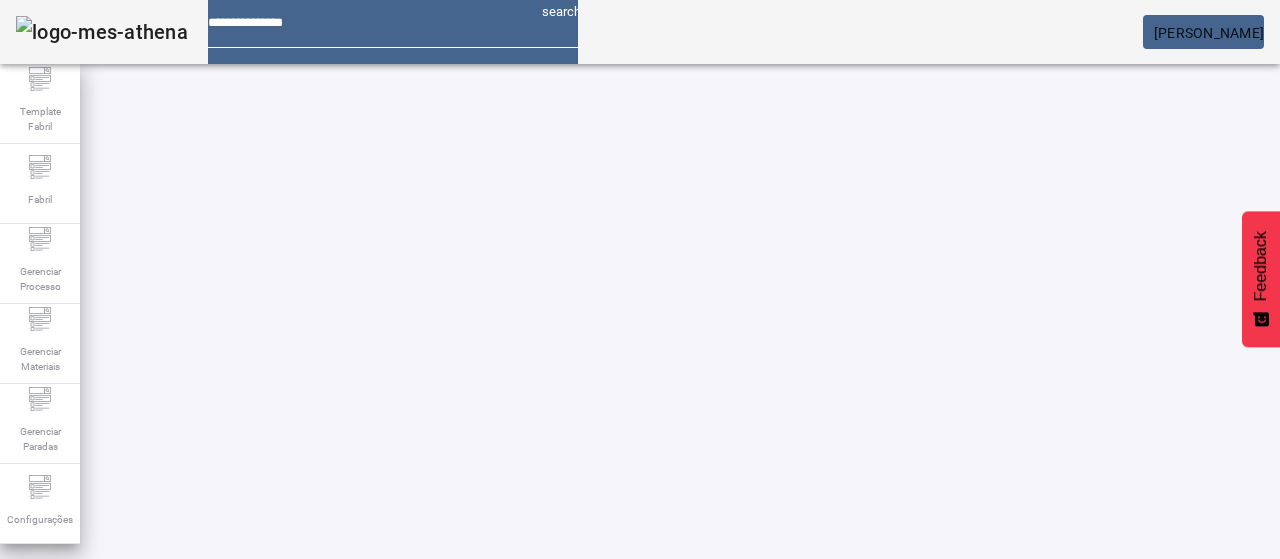 click on "Cód. Unidade Linha Item de controle Resultantes Marcas Itens de catálogo Especificação Ações  025   Sala de Brassagem 1   Concentração Extrato Final de Fervura         PTP B-IC 04.01.01.05   17.8 ± 0.2ºP" 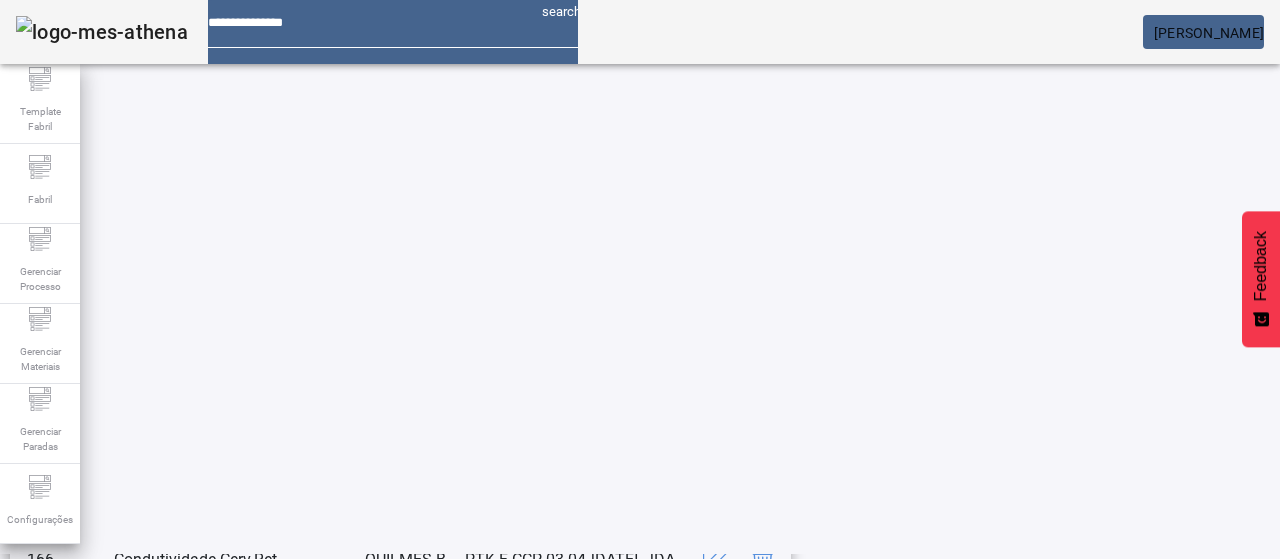 scroll, scrollTop: 423, scrollLeft: 0, axis: vertical 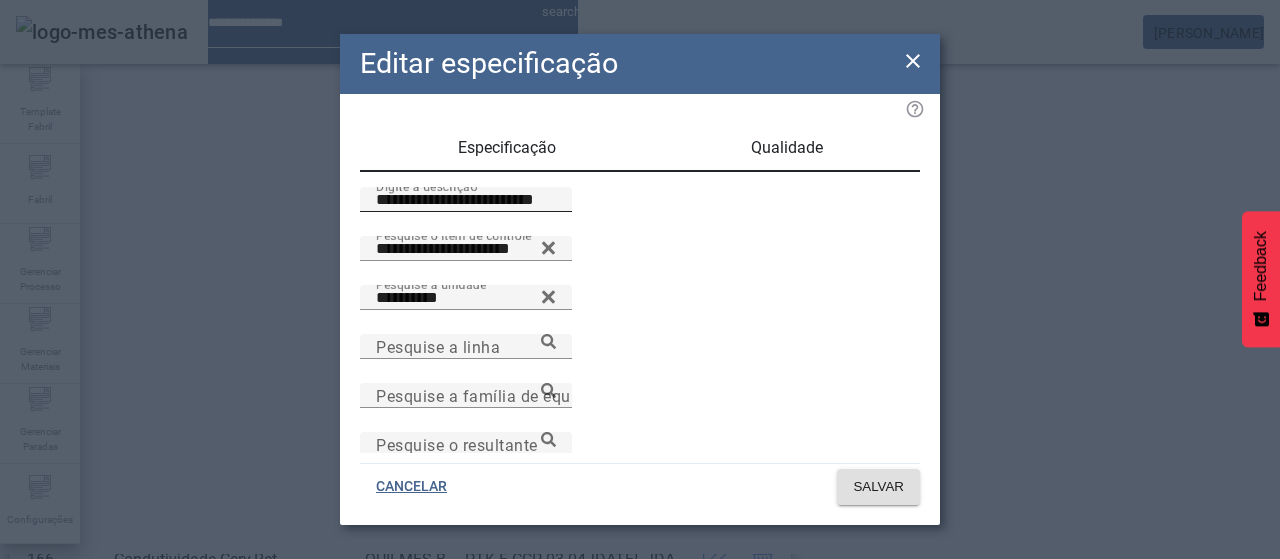 click on "**********" at bounding box center [466, 200] 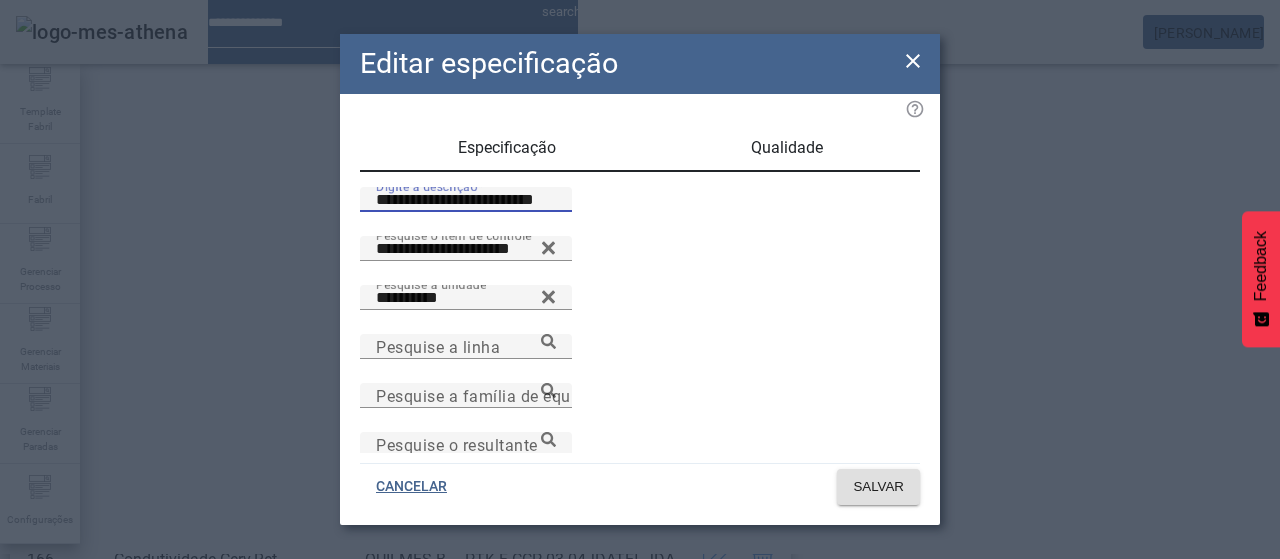 type on "**********" 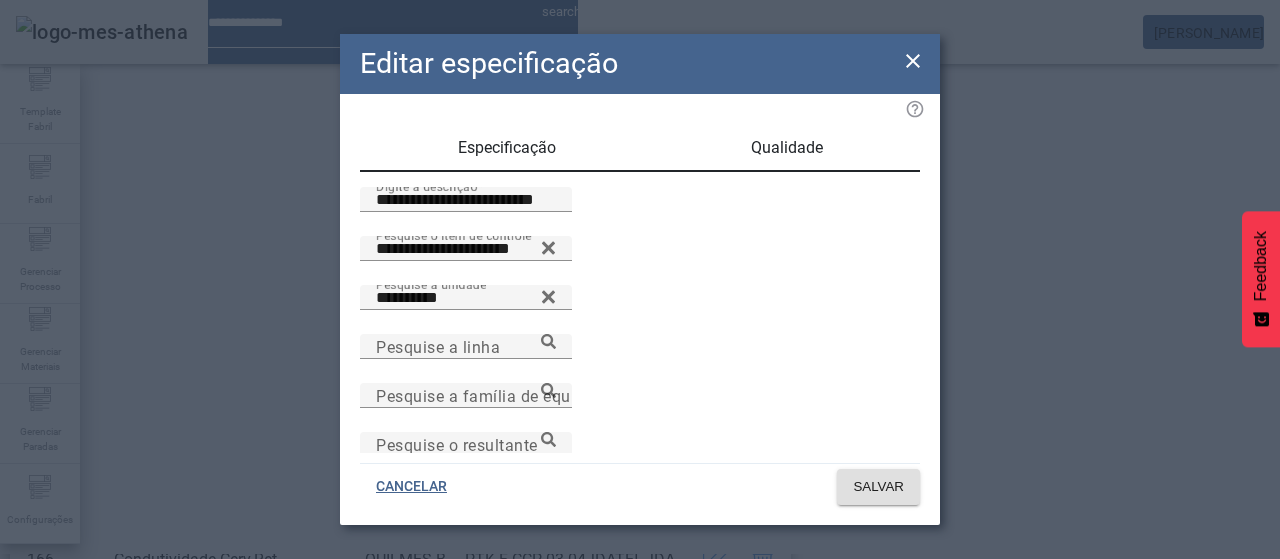 click on "Qualidade" at bounding box center [787, 148] 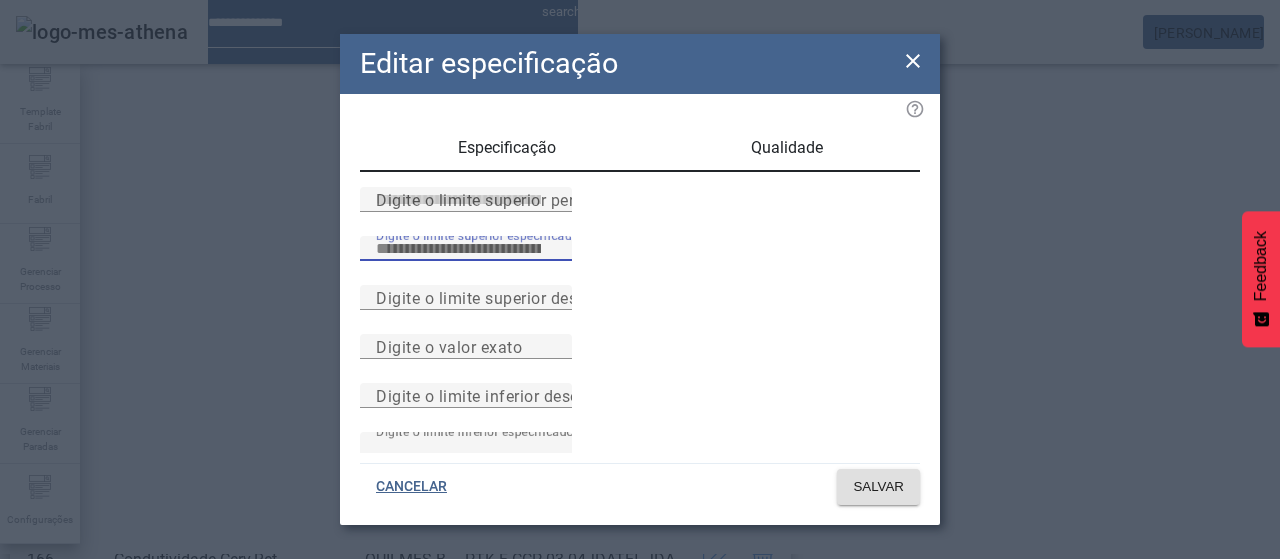 type on "****" 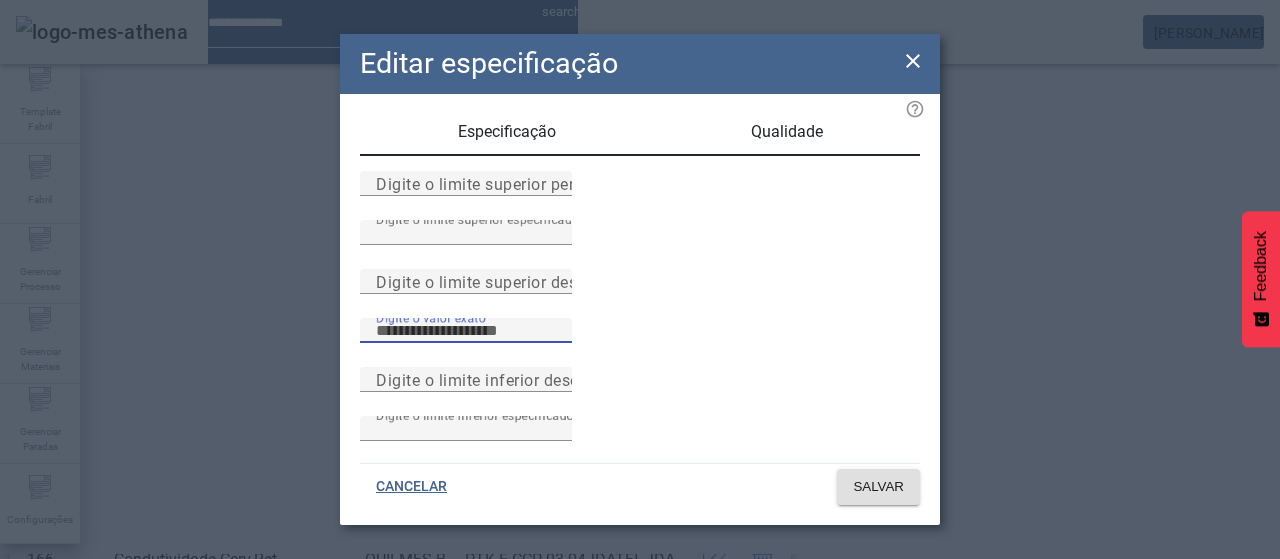 scroll, scrollTop: 261, scrollLeft: 0, axis: vertical 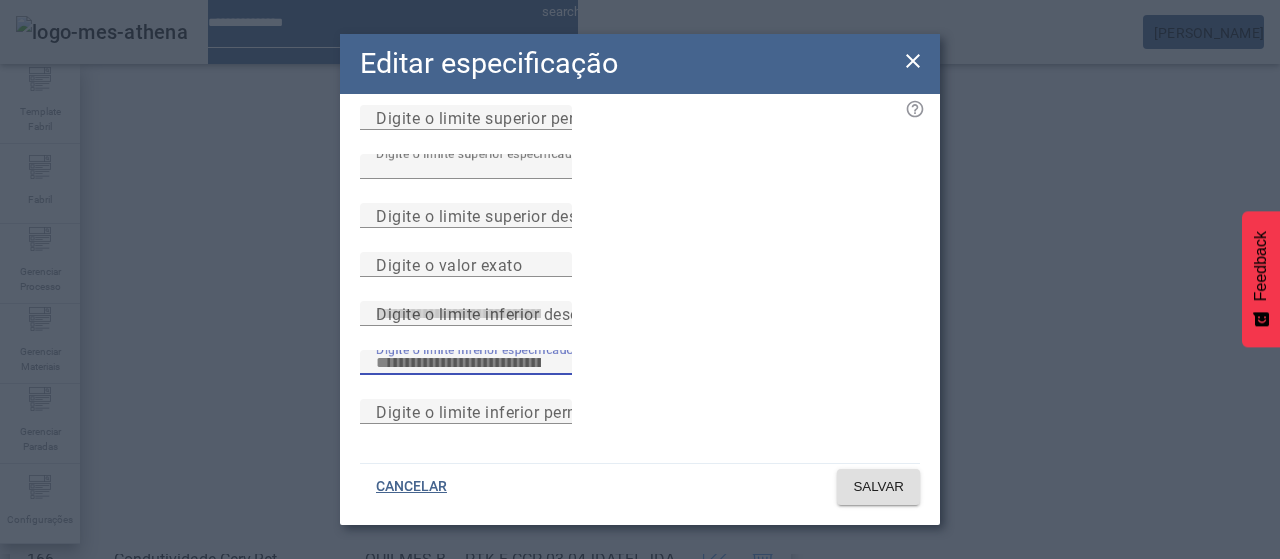 type on "****" 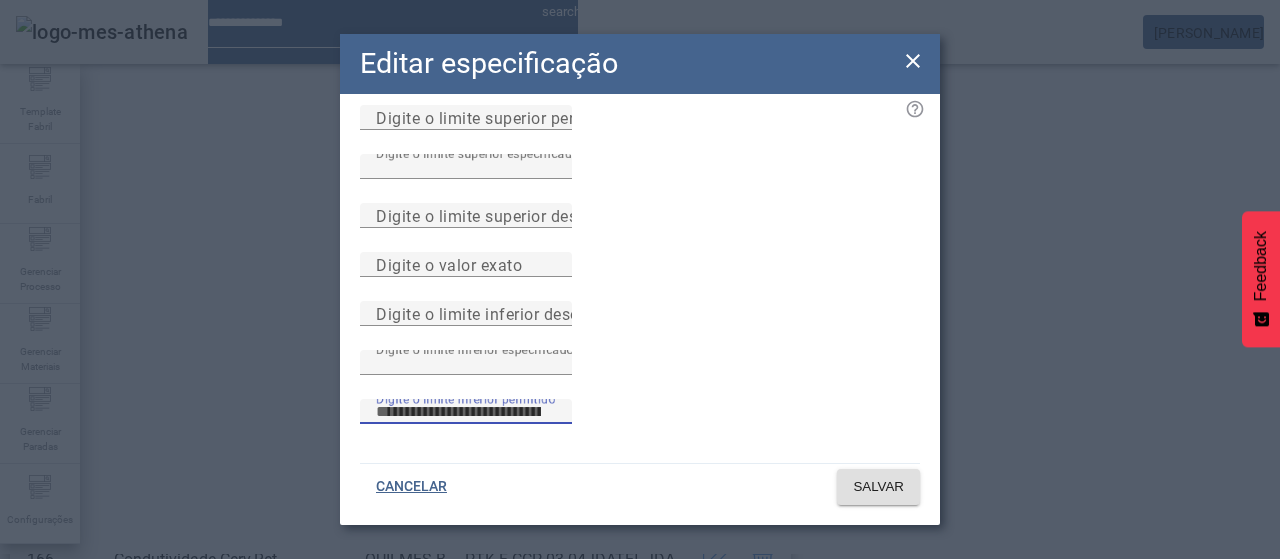 type 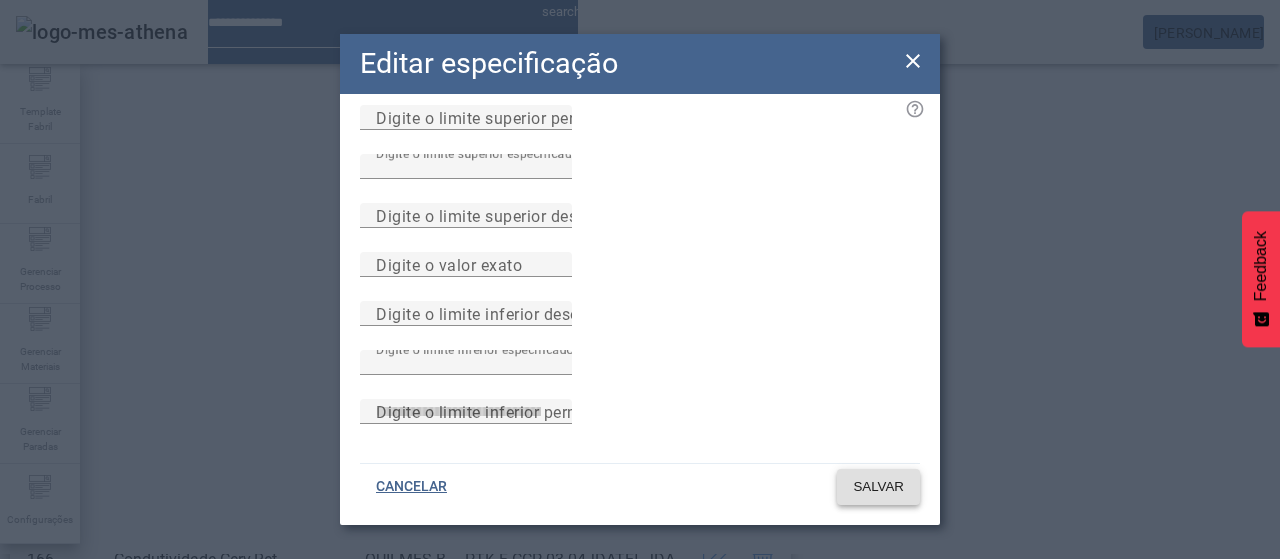 type 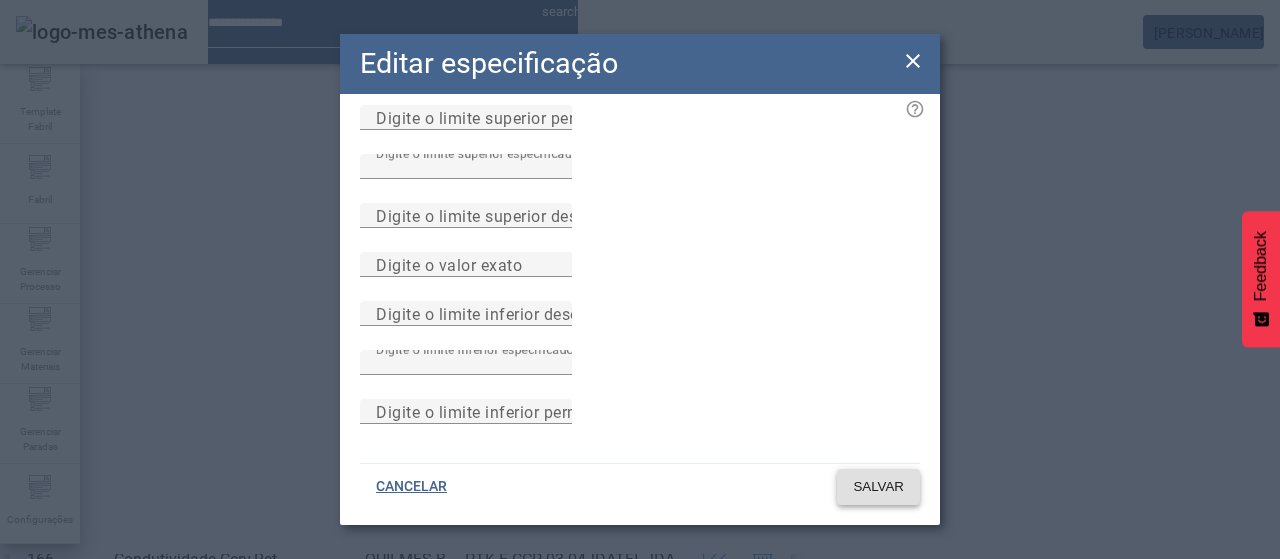 click on "SALVAR" 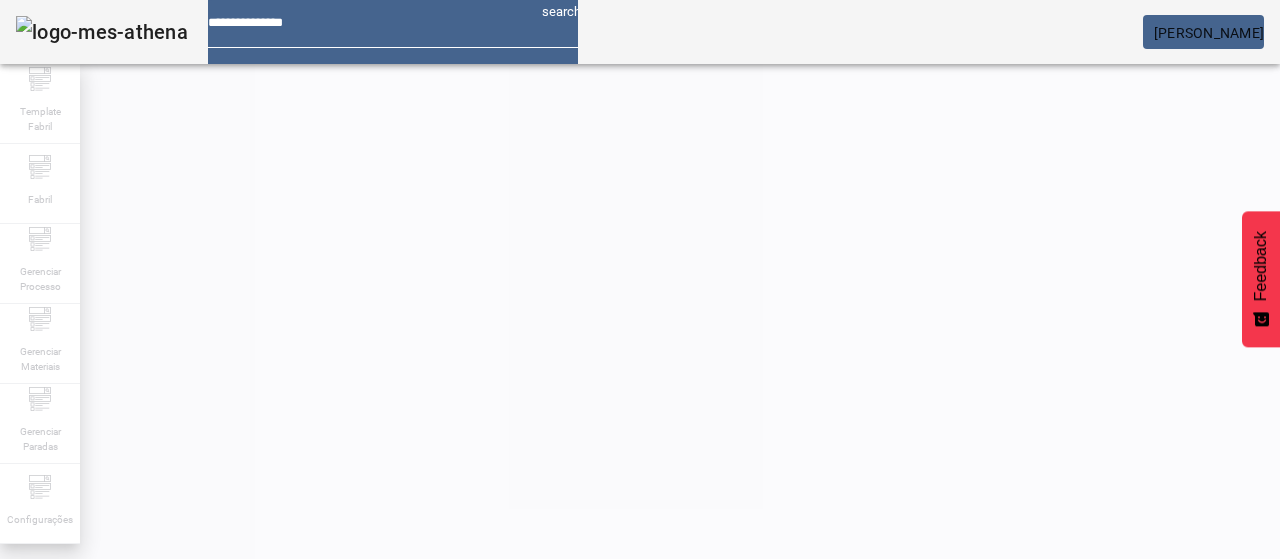 scroll, scrollTop: 423, scrollLeft: 0, axis: vertical 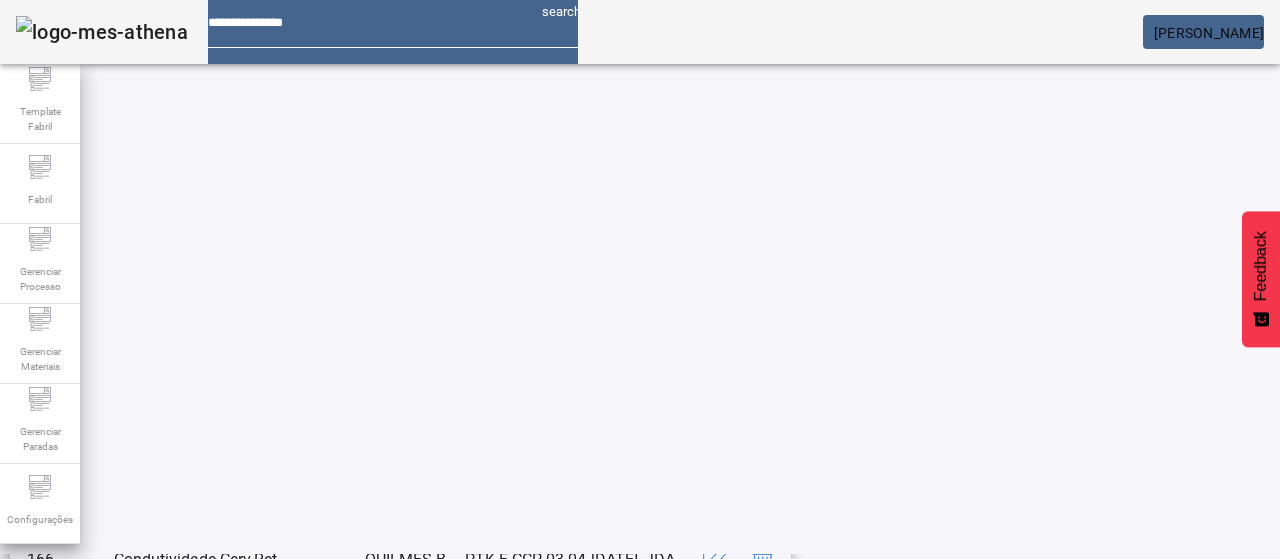 click 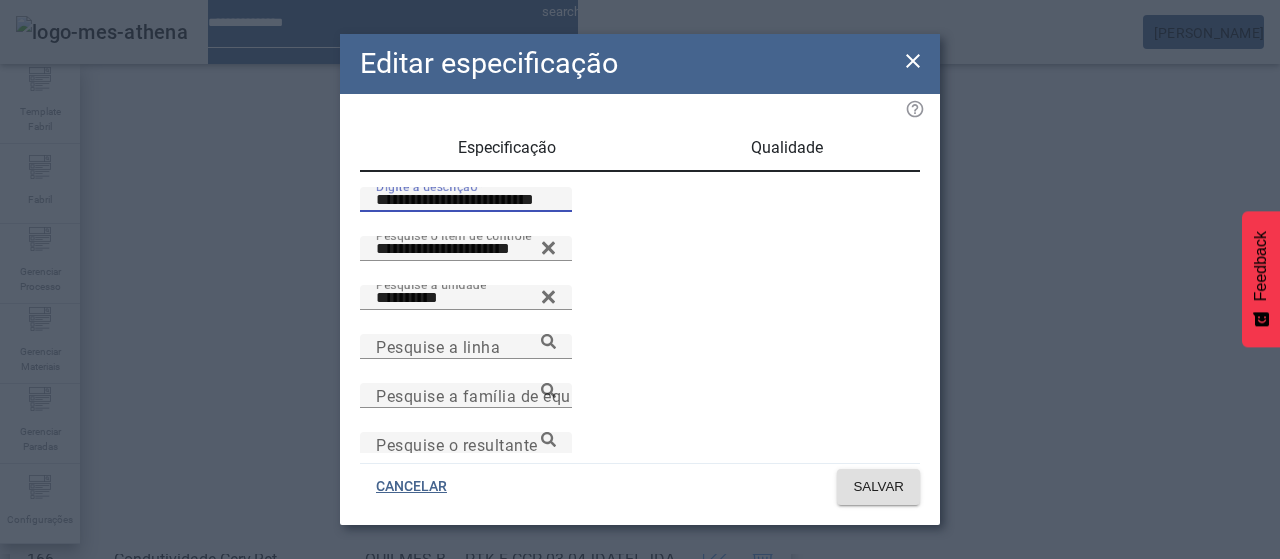 drag, startPoint x: 550, startPoint y: 228, endPoint x: 262, endPoint y: 236, distance: 288.11108 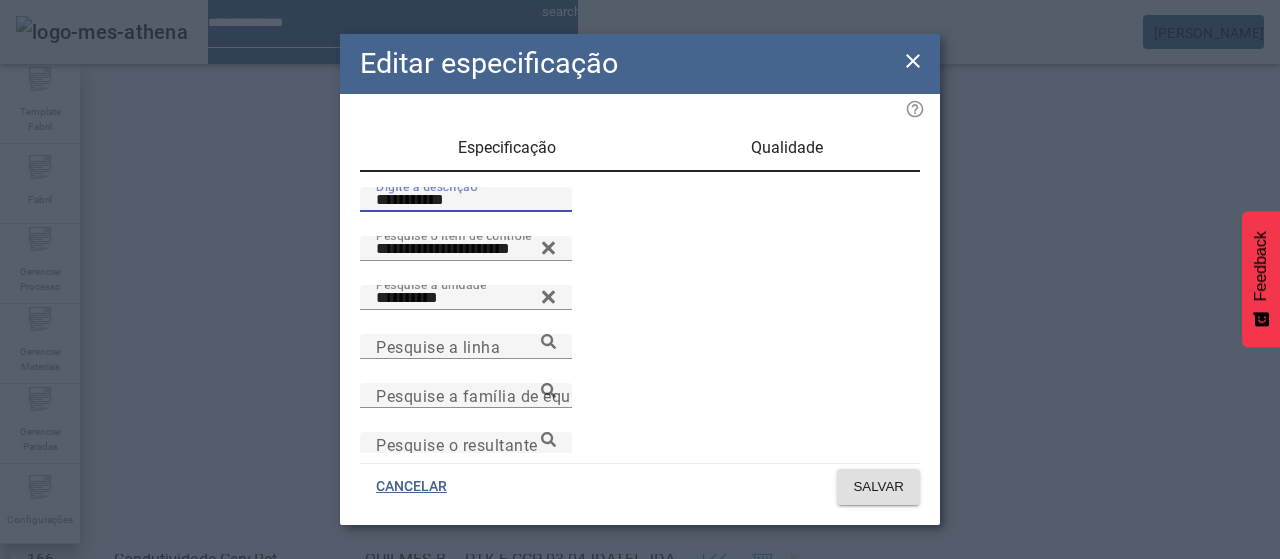 paste on "**********" 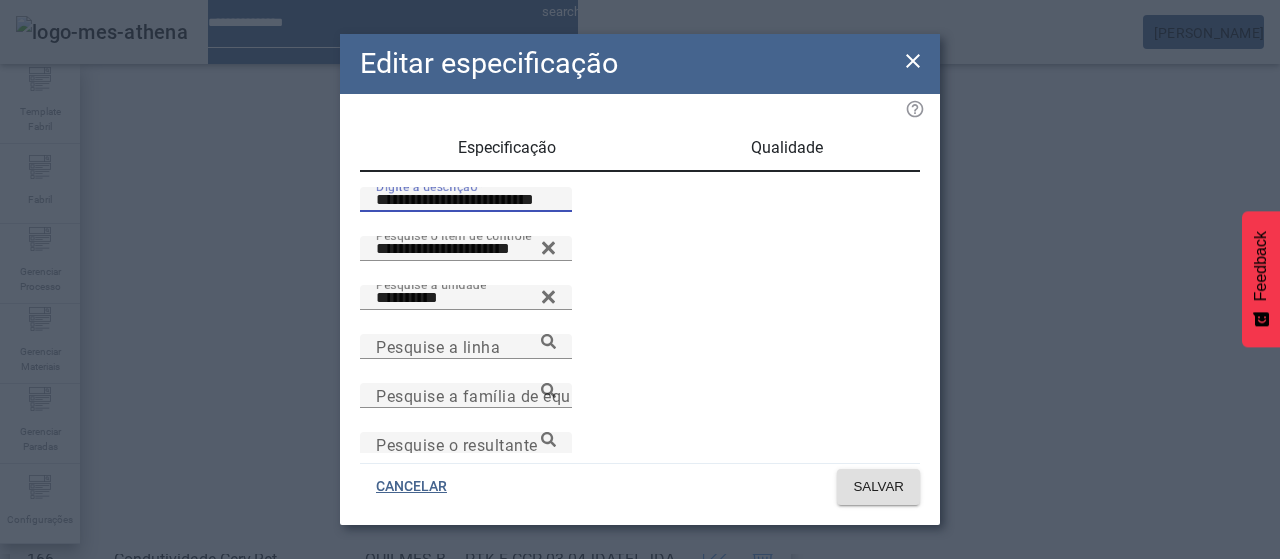 type on "**********" 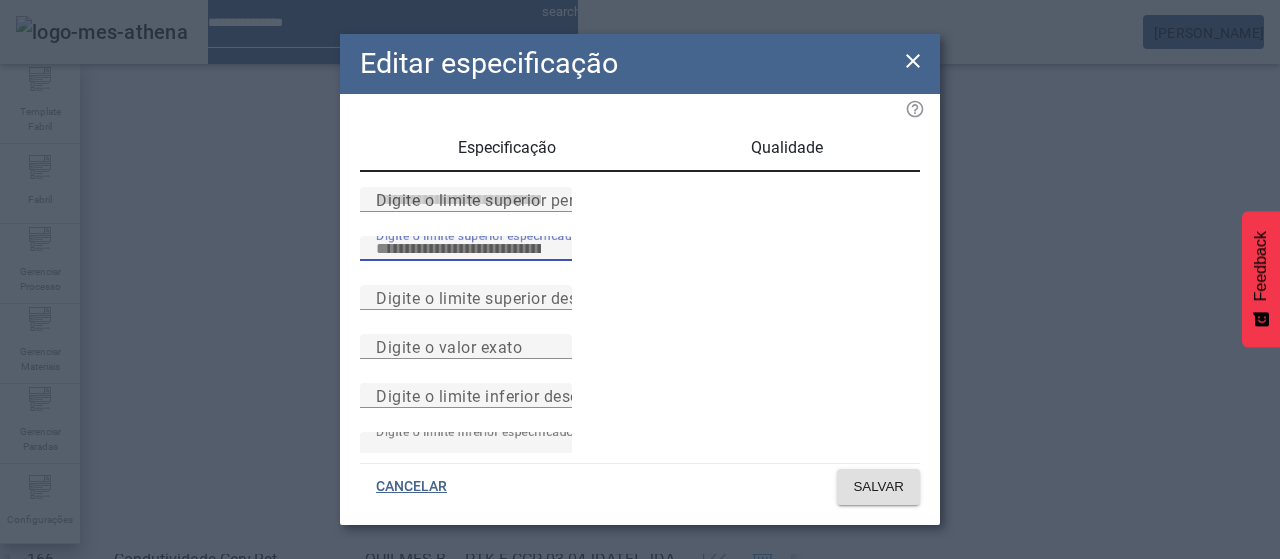 type on "****" 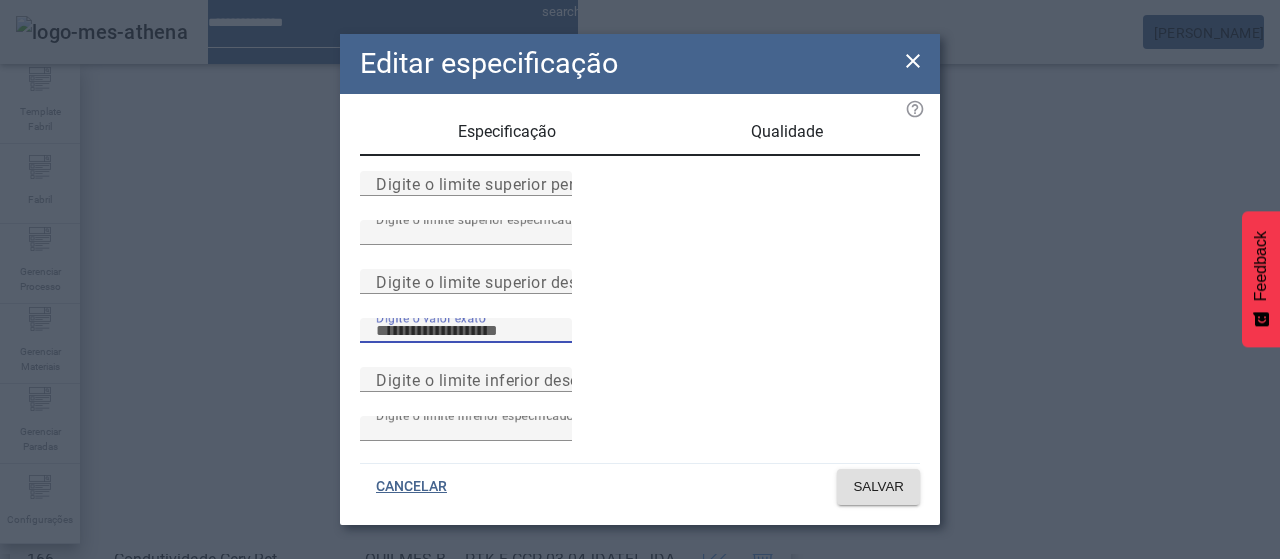 scroll, scrollTop: 261, scrollLeft: 0, axis: vertical 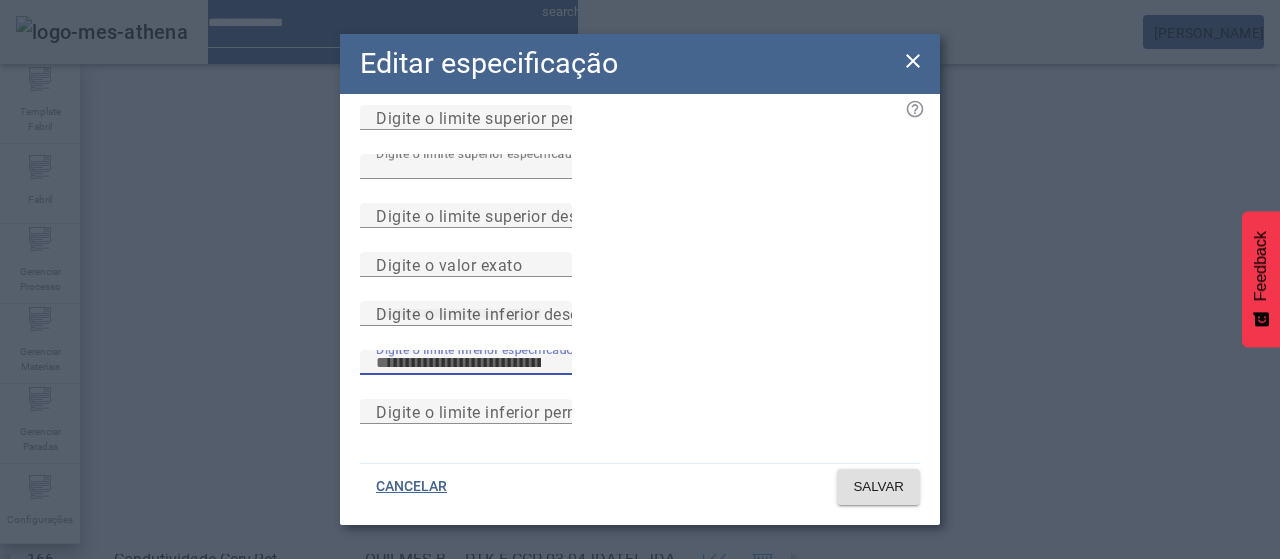 type on "****" 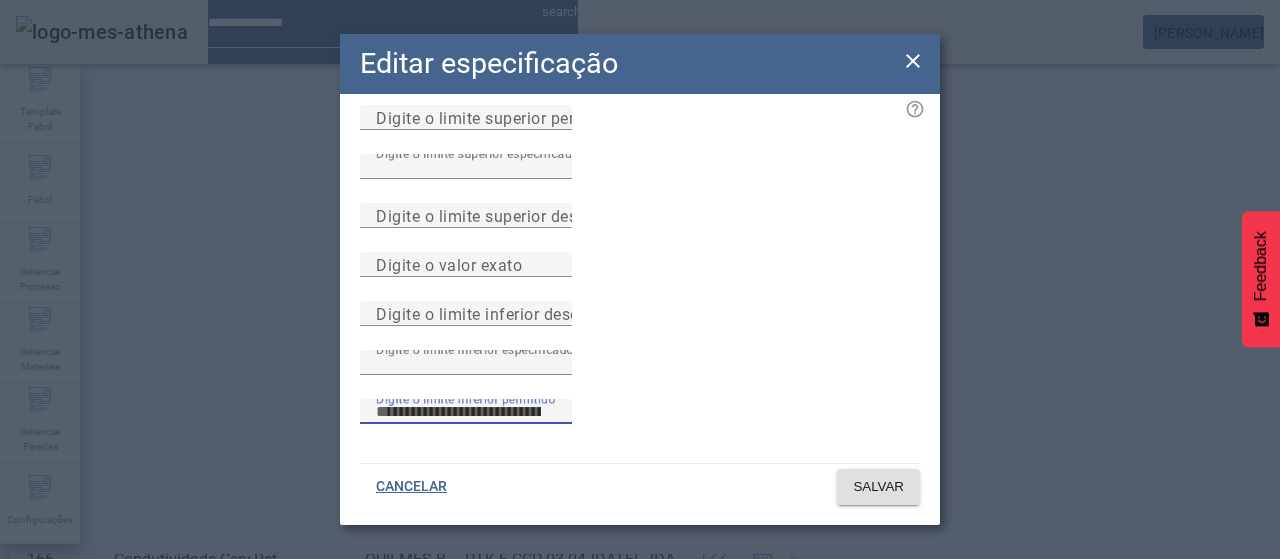 type 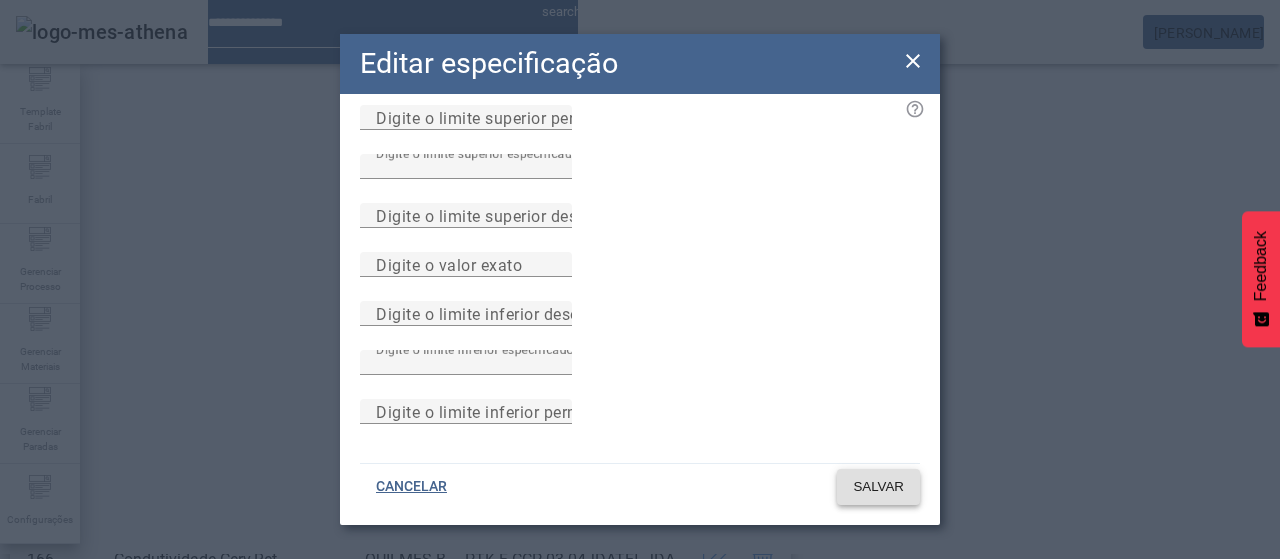 type 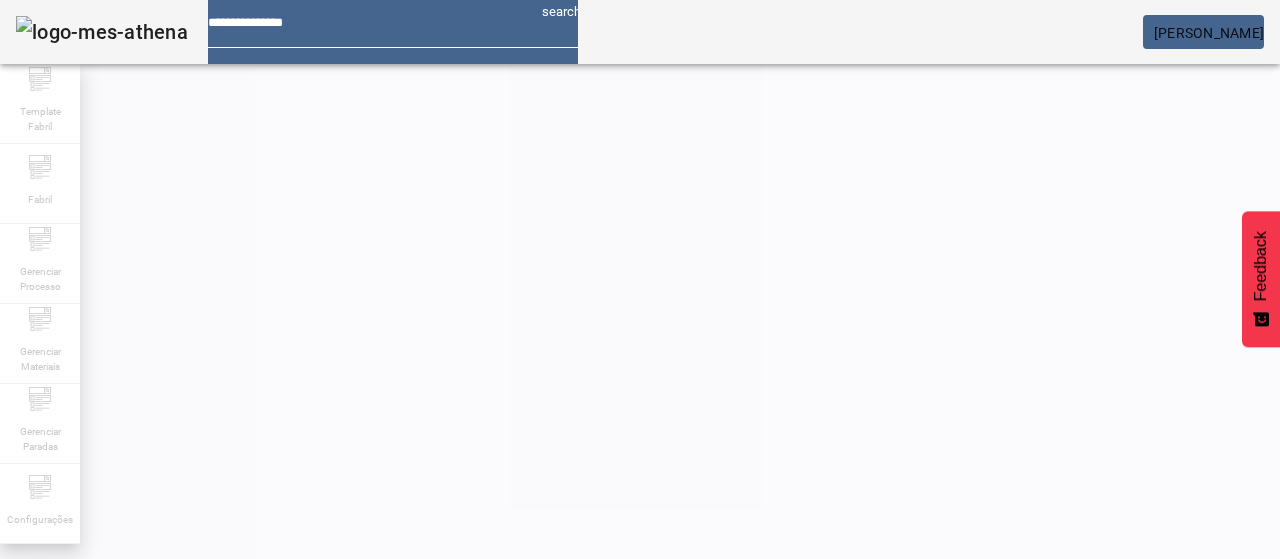 scroll, scrollTop: 423, scrollLeft: 0, axis: vertical 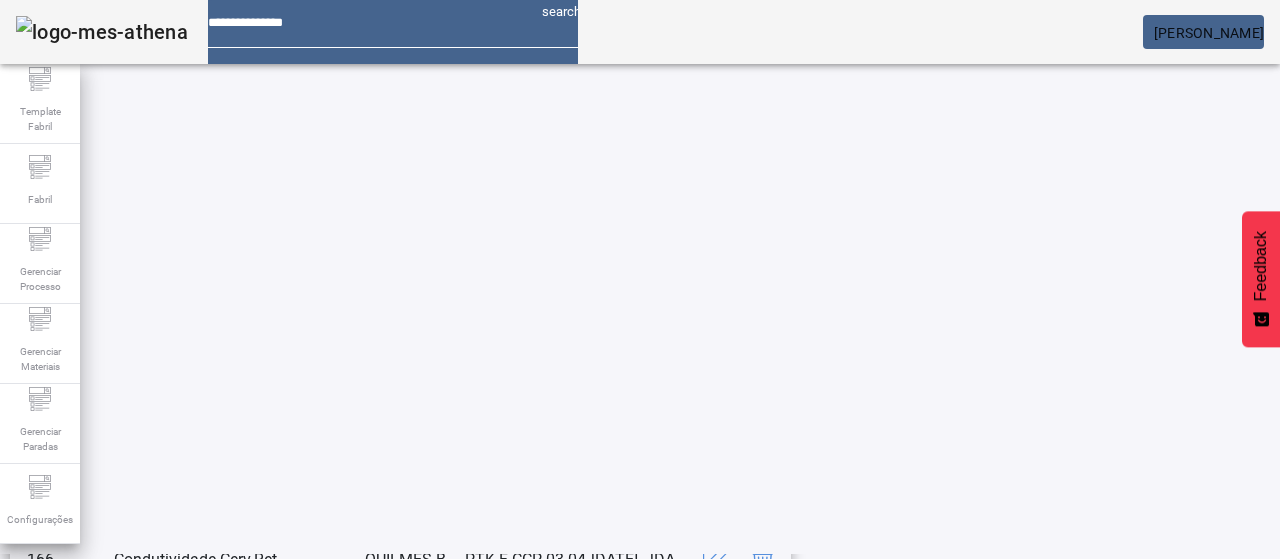 click 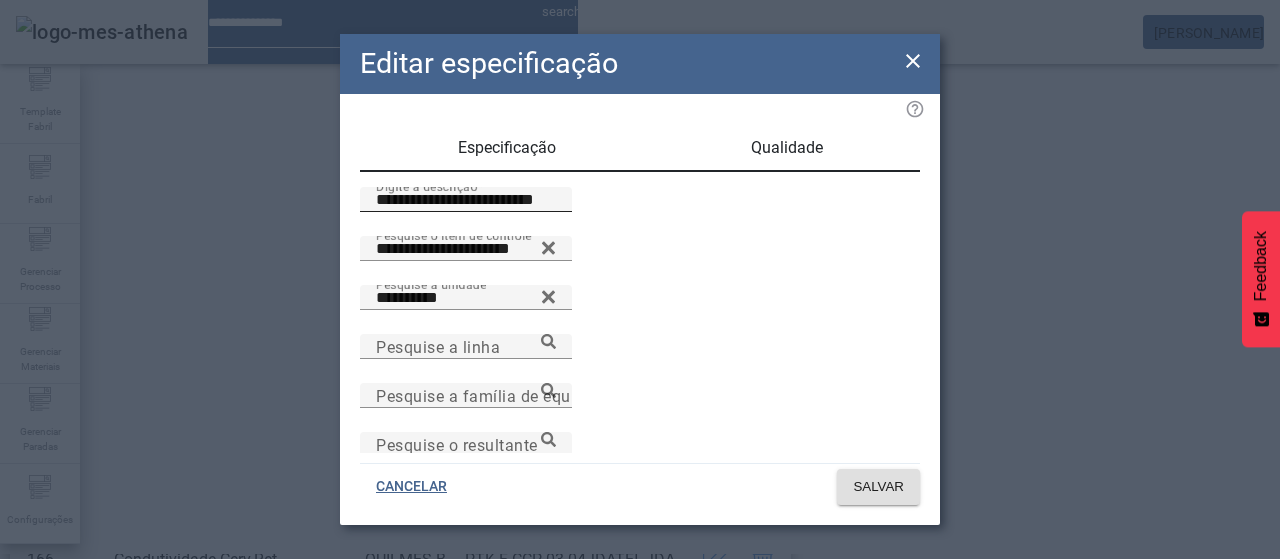 click on "**********" at bounding box center [466, 200] 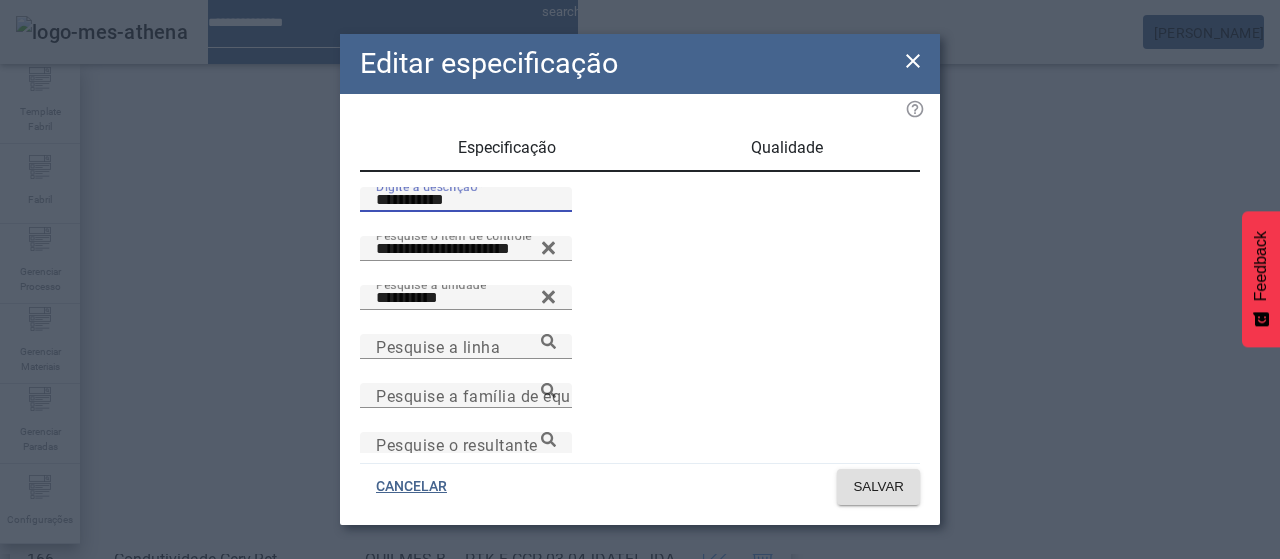 paste on "**********" 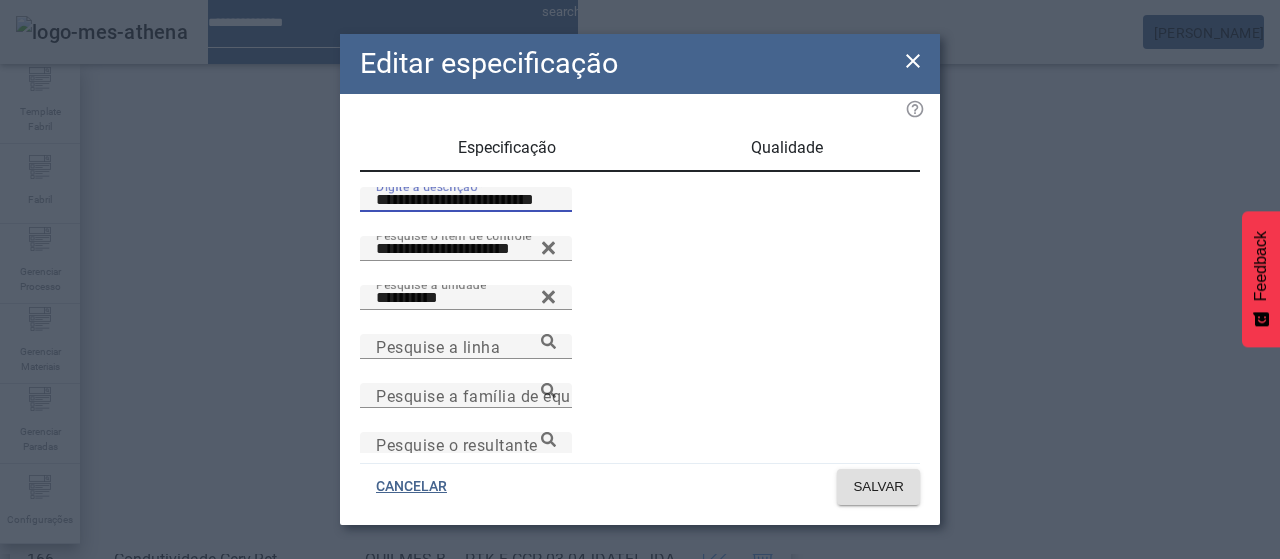 type on "**********" 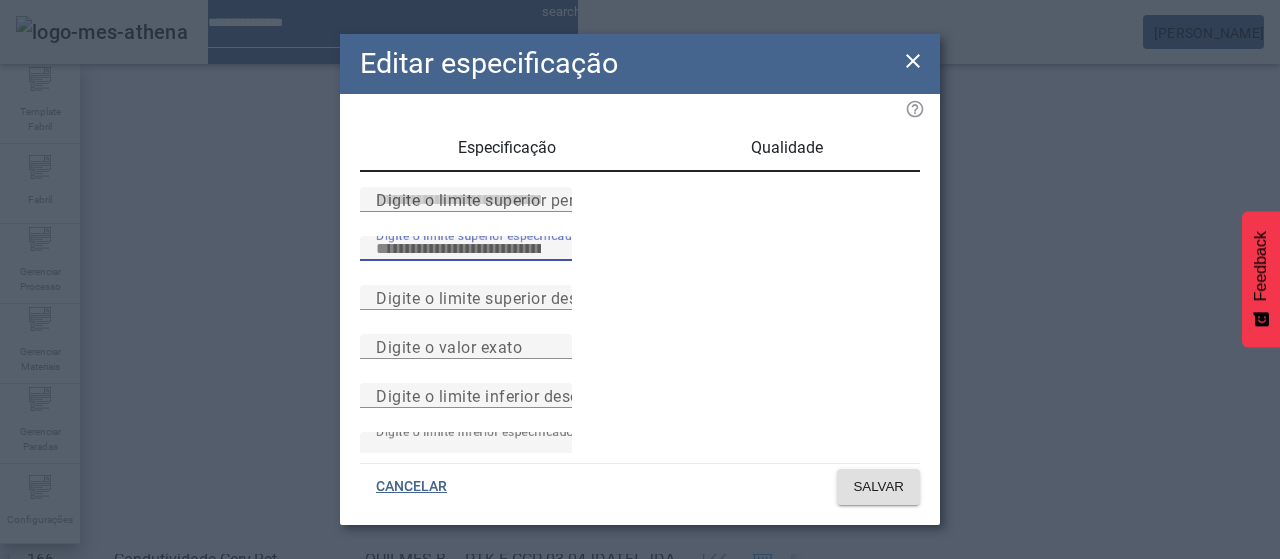 type on "****" 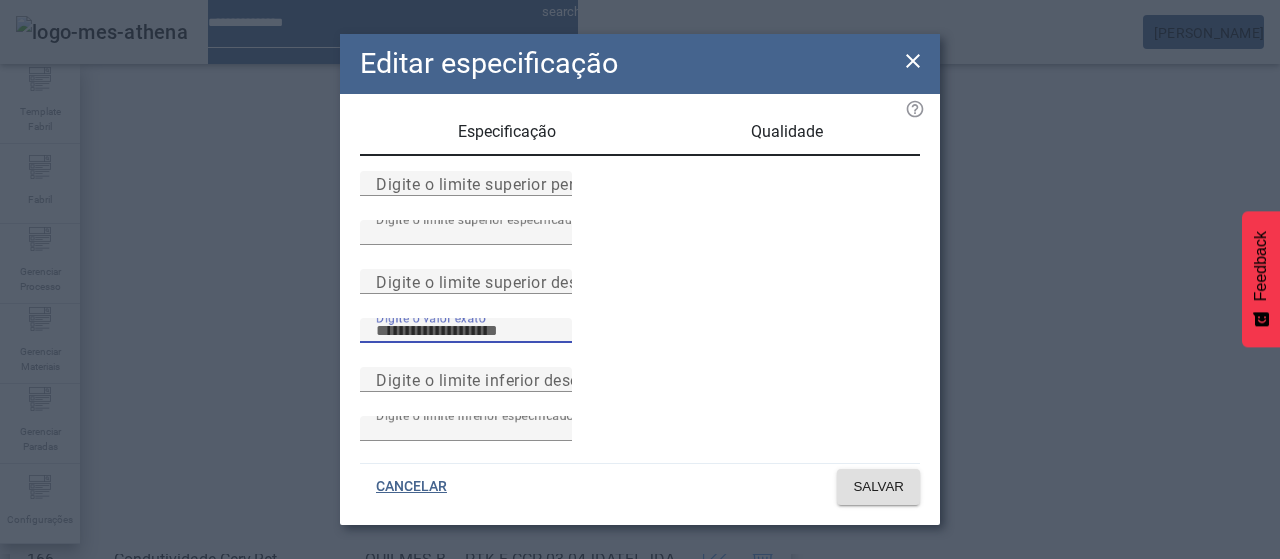 scroll, scrollTop: 261, scrollLeft: 0, axis: vertical 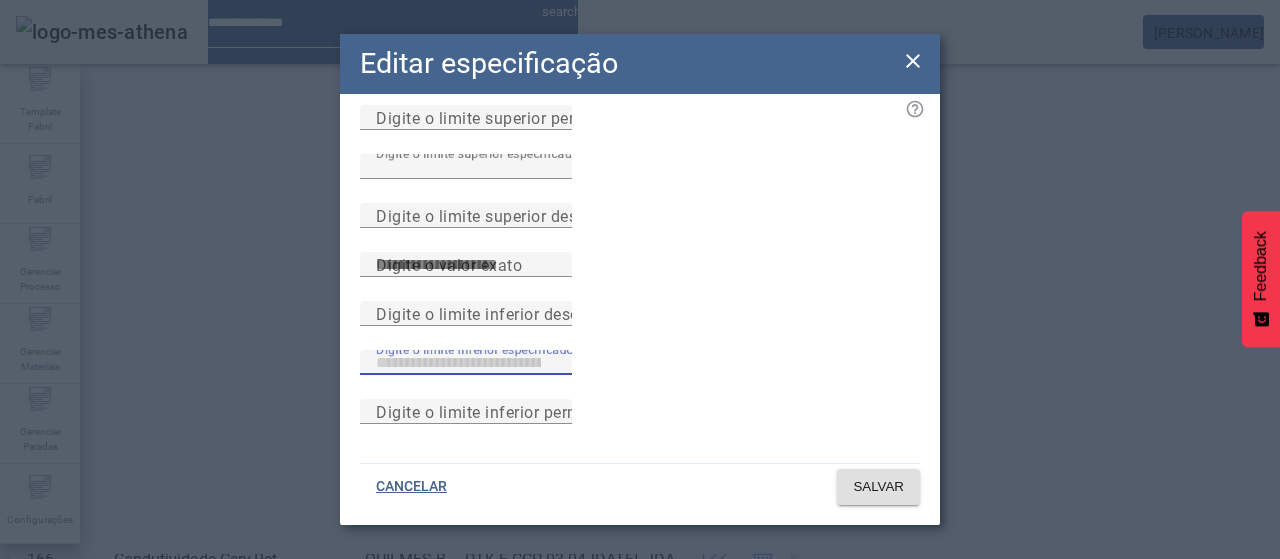 type on "****" 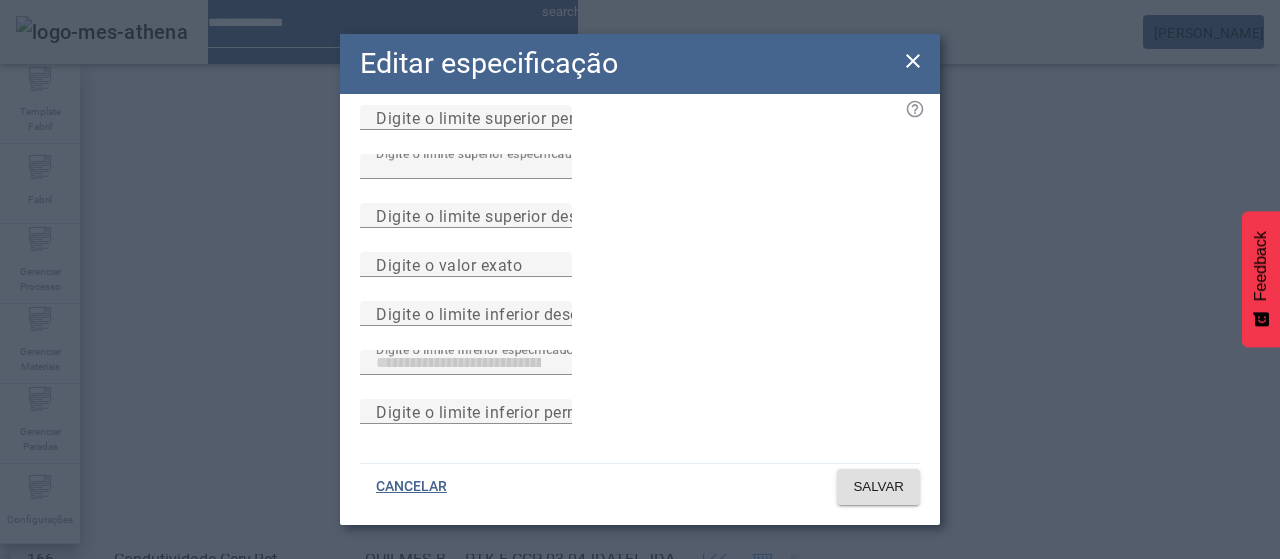 type 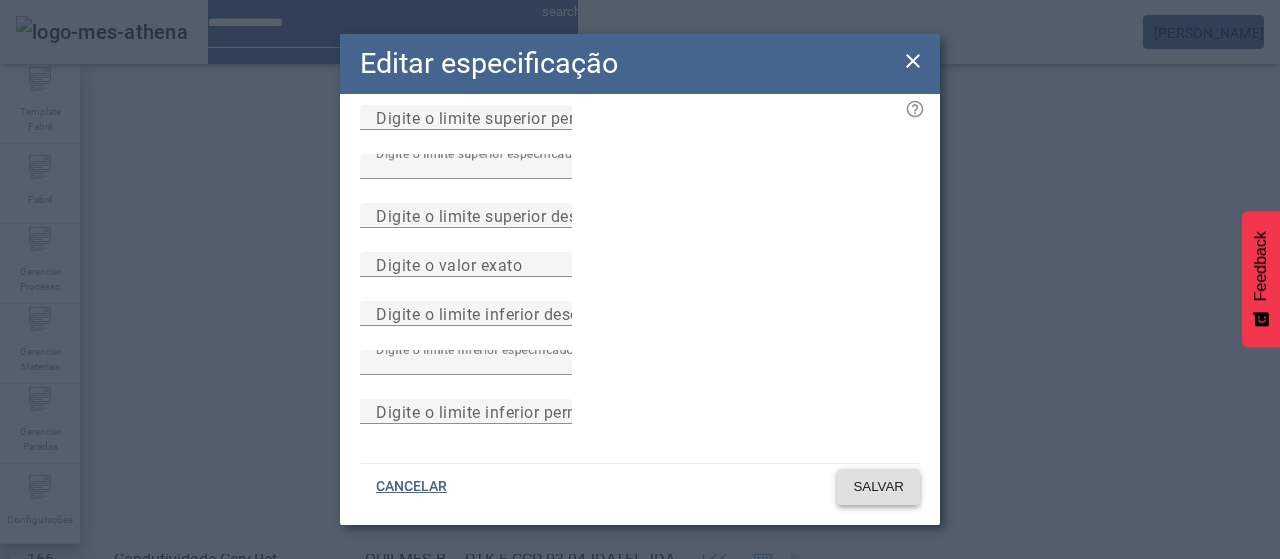 type 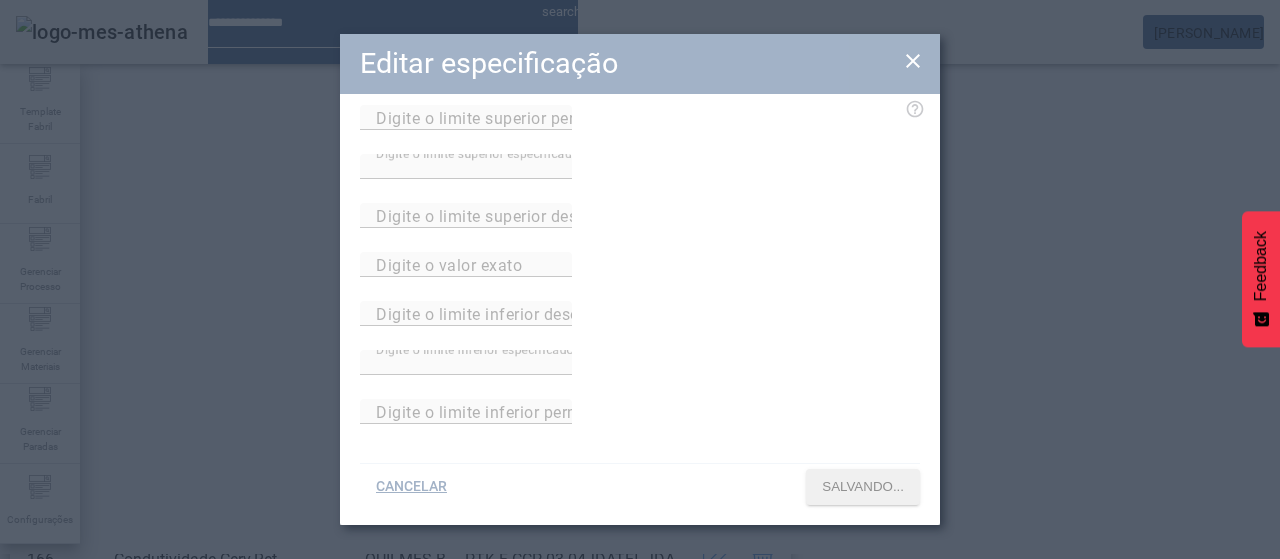 scroll, scrollTop: 423, scrollLeft: 0, axis: vertical 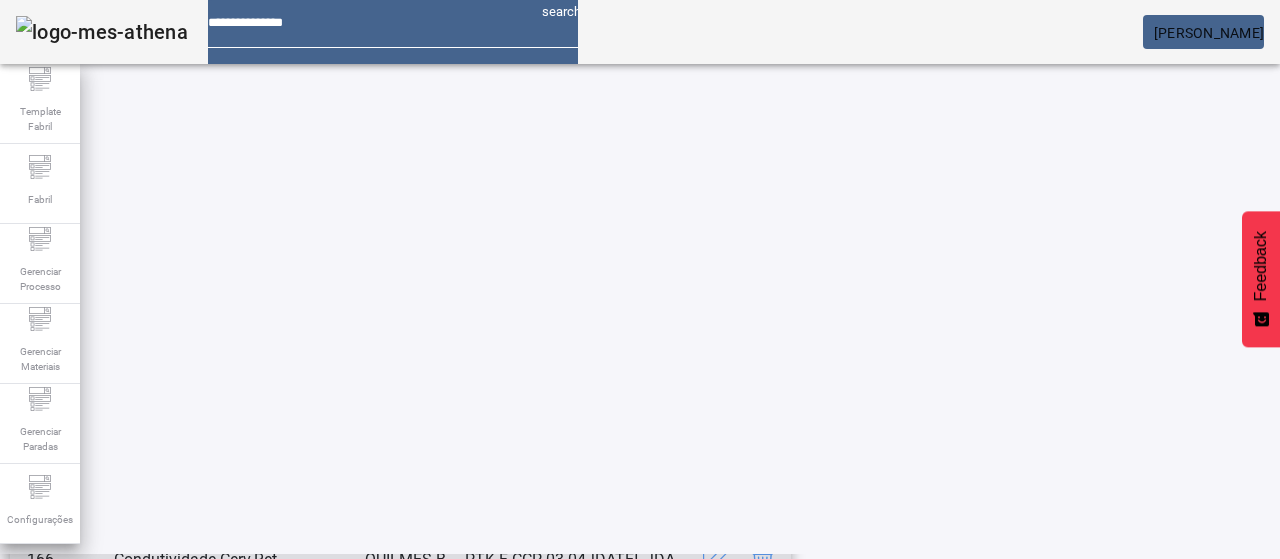 click 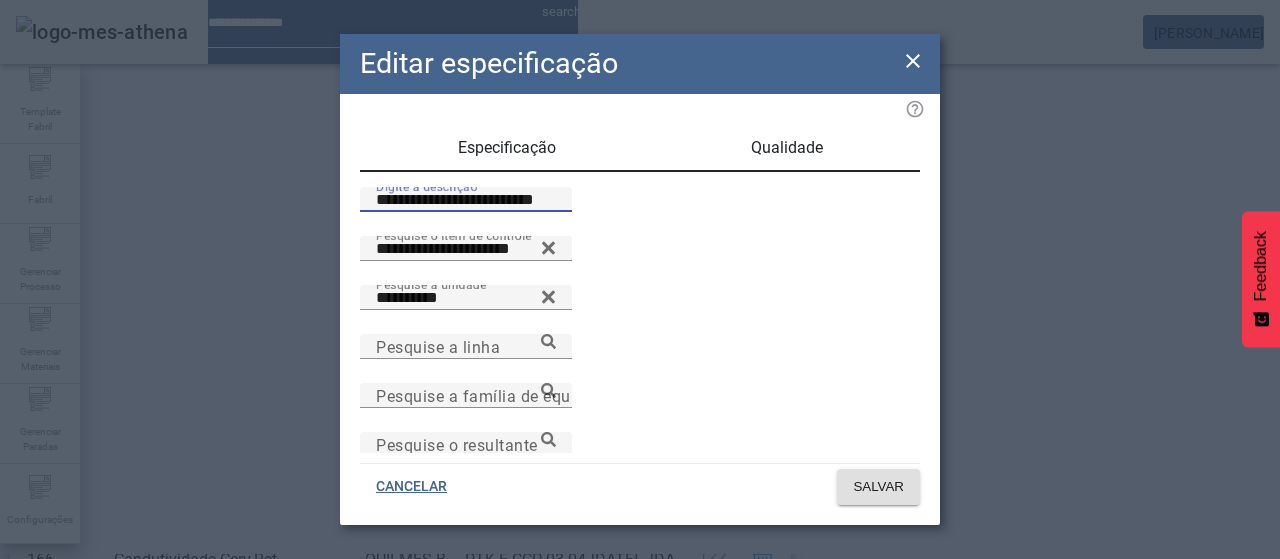 drag, startPoint x: 596, startPoint y: 219, endPoint x: 582, endPoint y: 218, distance: 14.035668 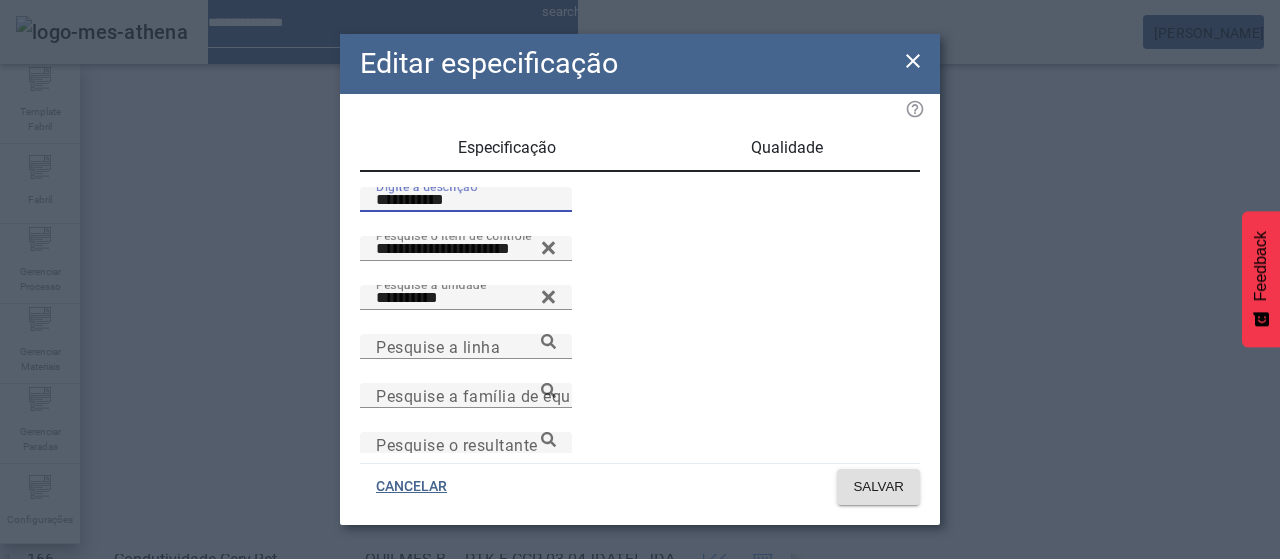 paste on "**********" 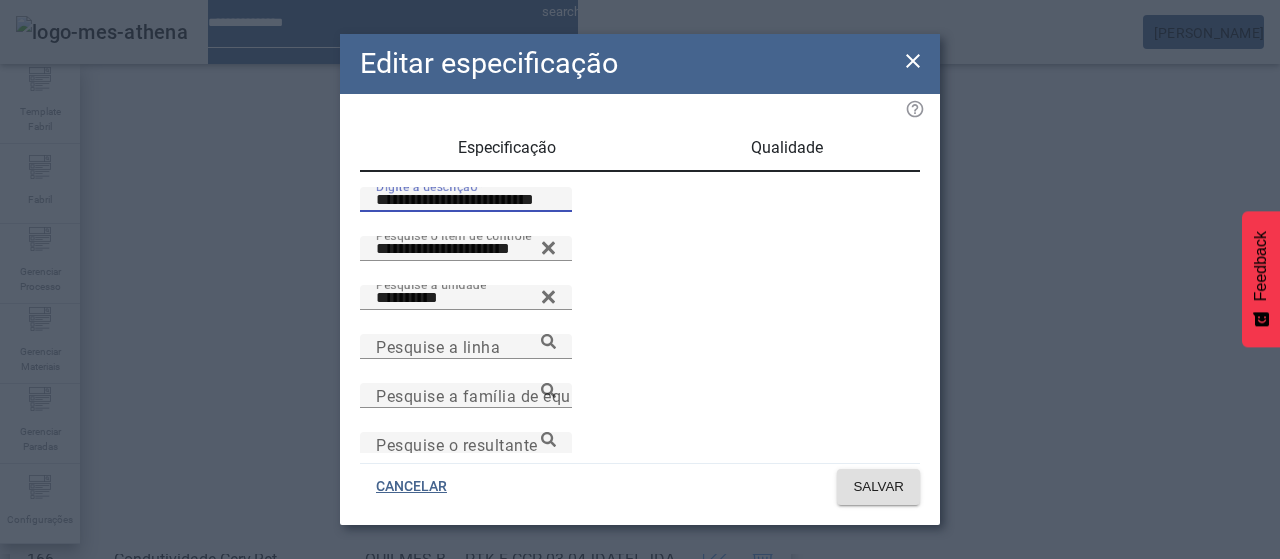 type on "**********" 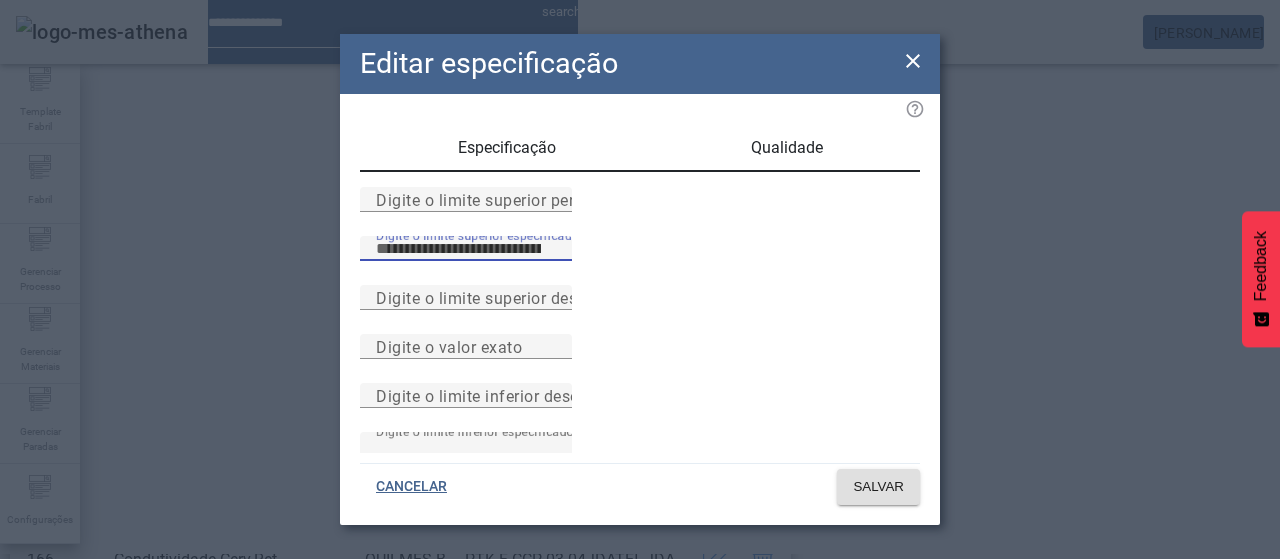 type on "****" 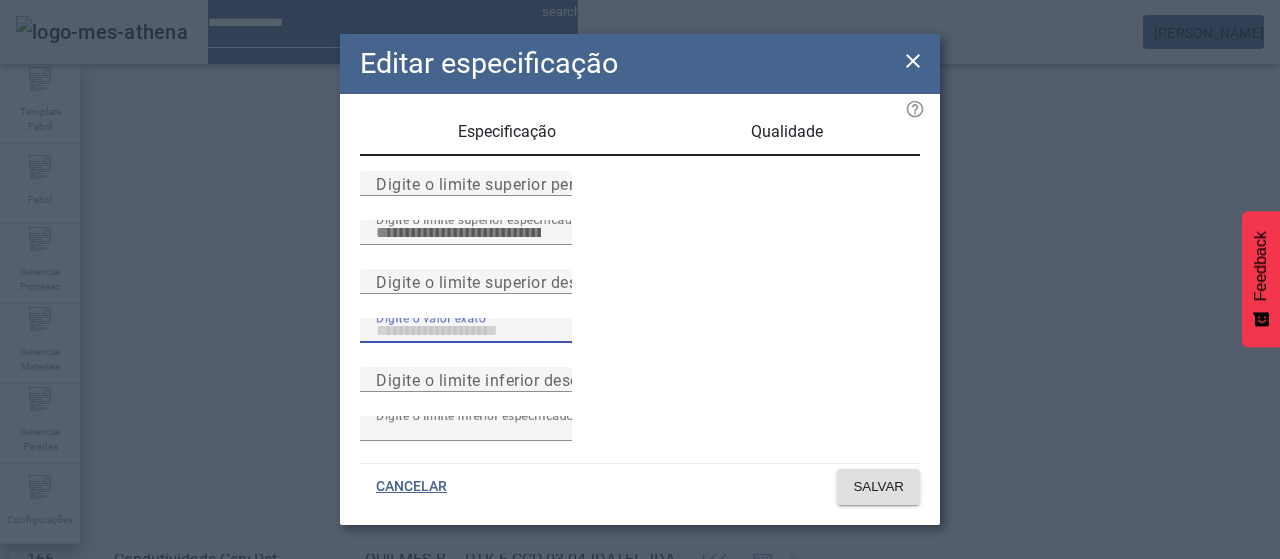scroll, scrollTop: 261, scrollLeft: 0, axis: vertical 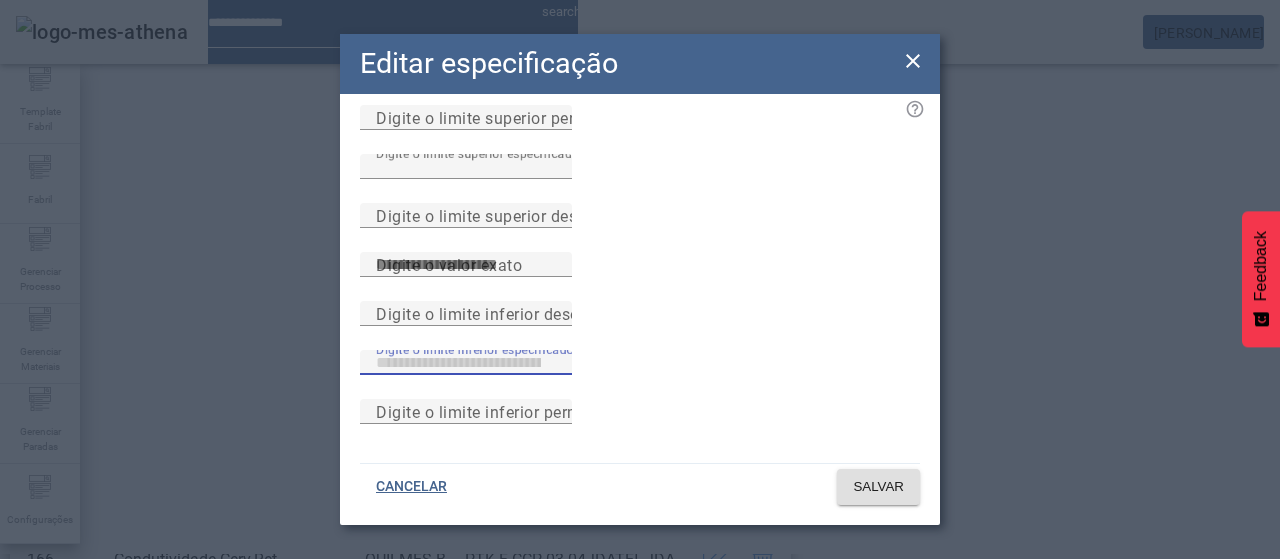 type on "****" 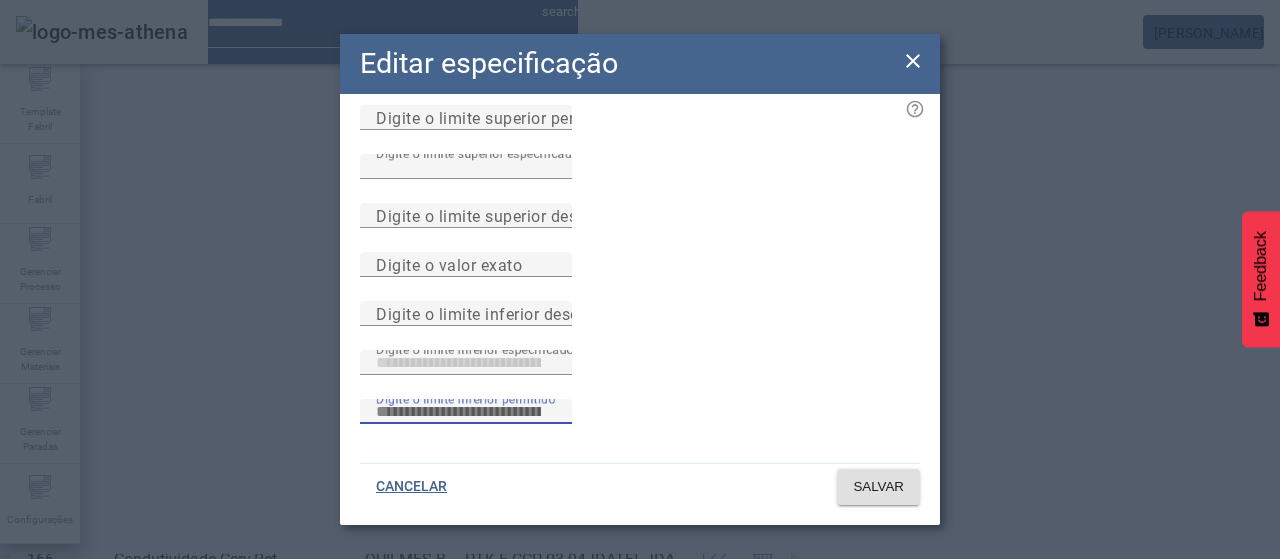 type 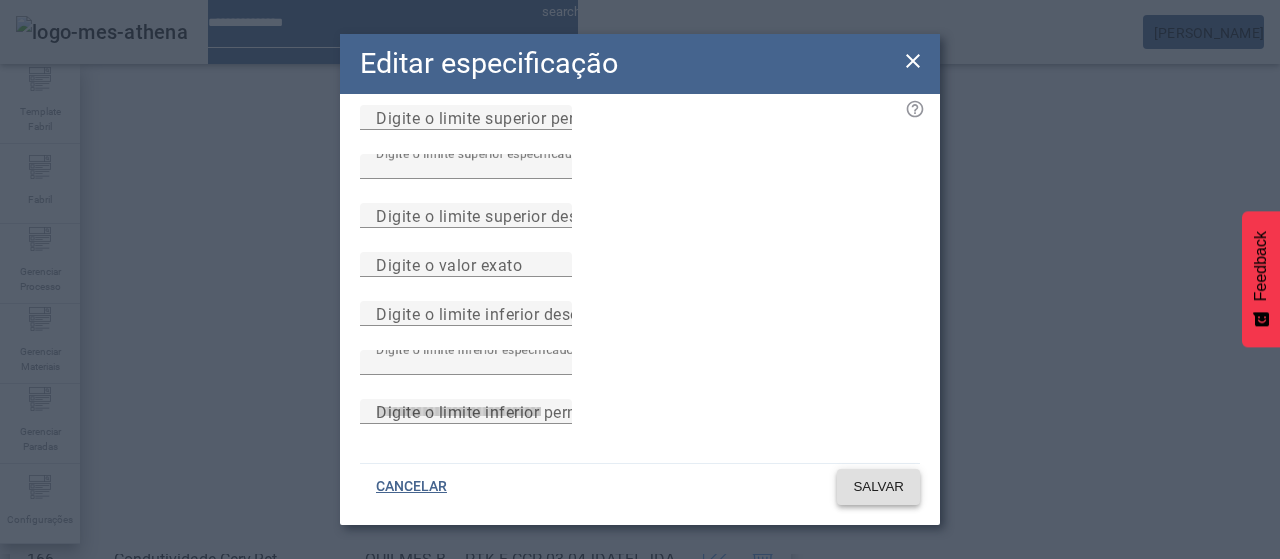 type 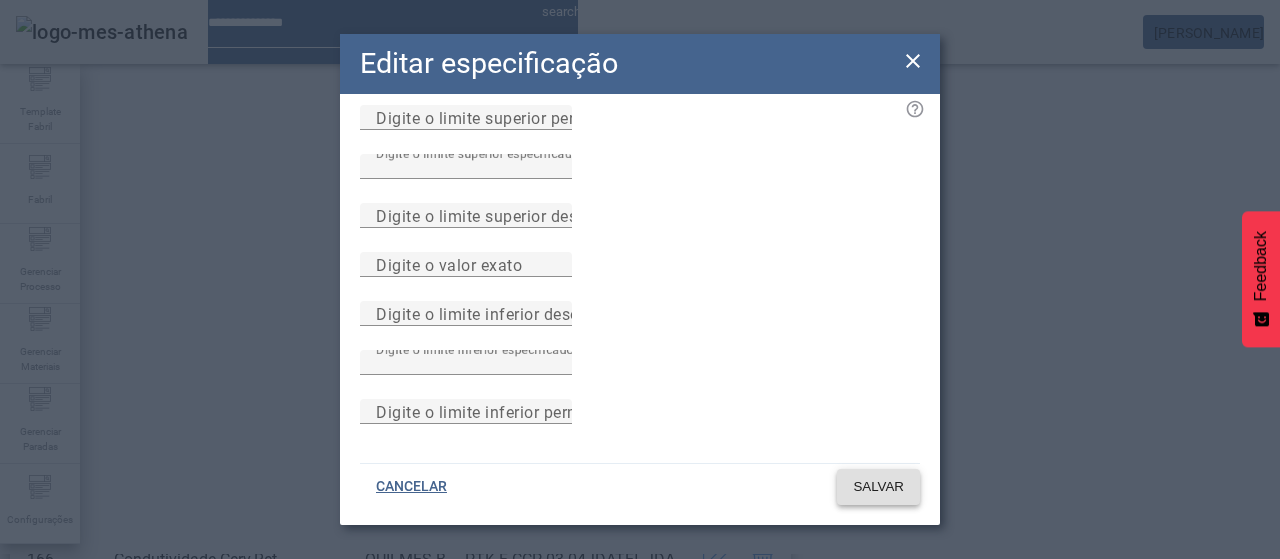 click on "SALVAR" 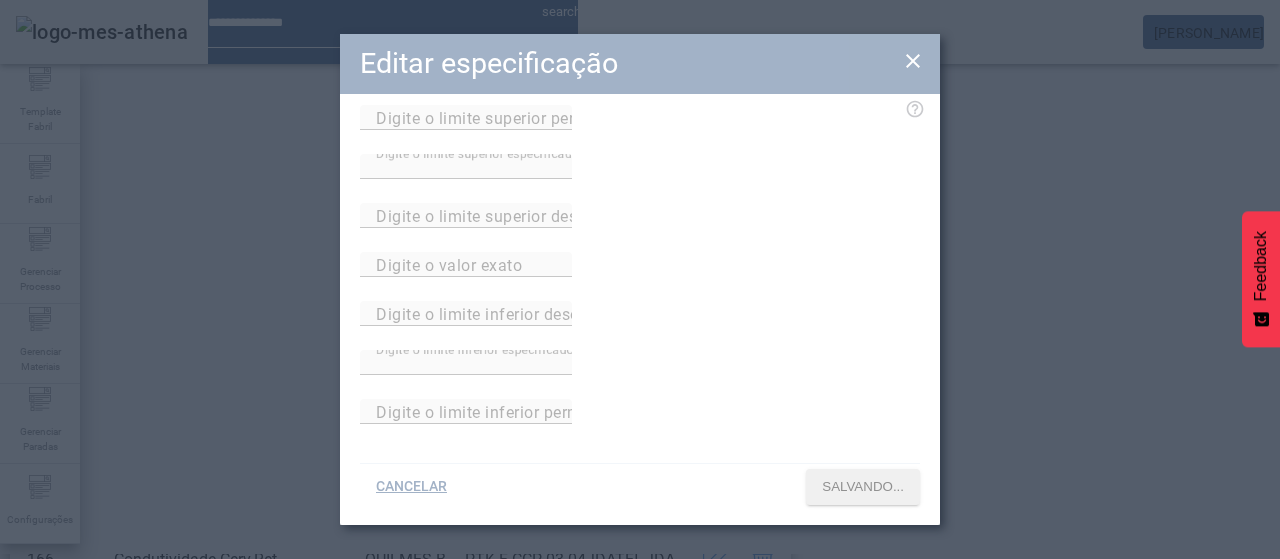 scroll, scrollTop: 423, scrollLeft: 0, axis: vertical 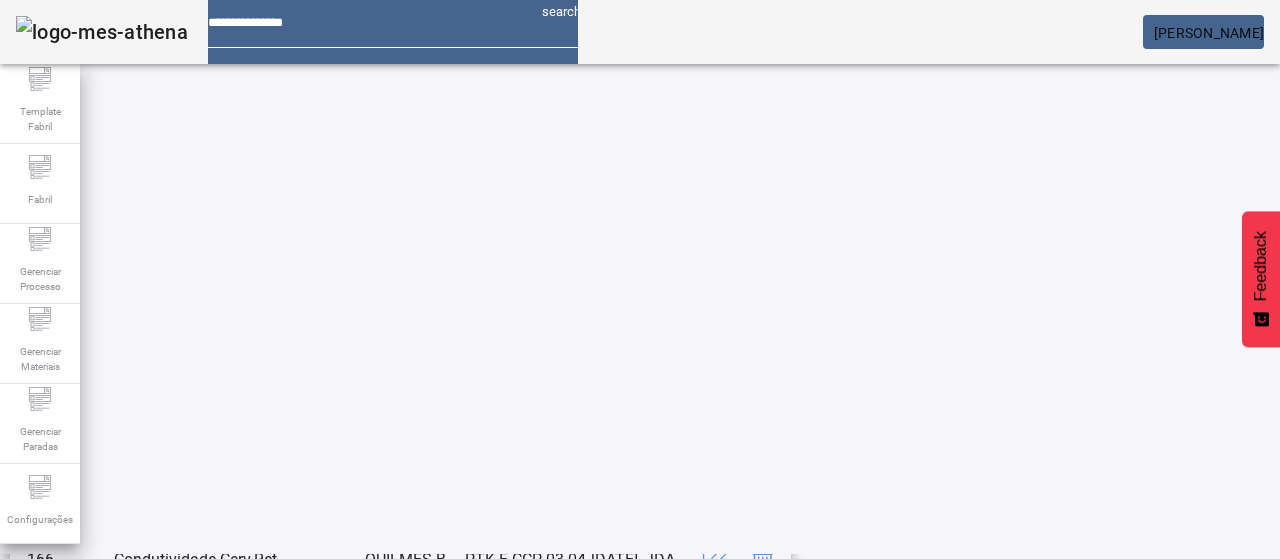 click 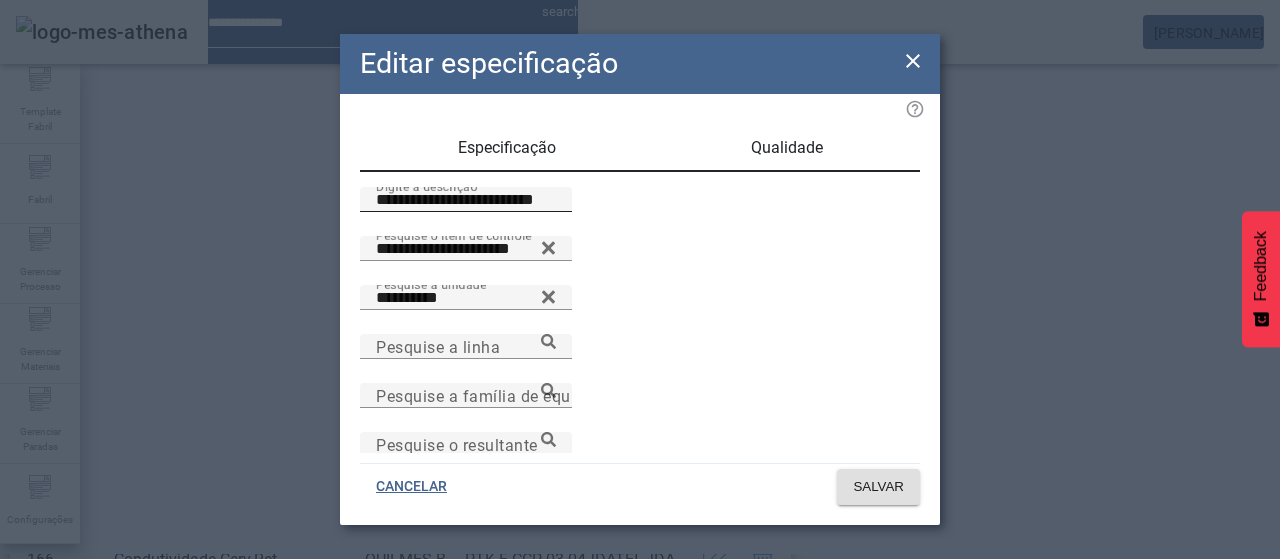 click on "**********" at bounding box center [466, 200] 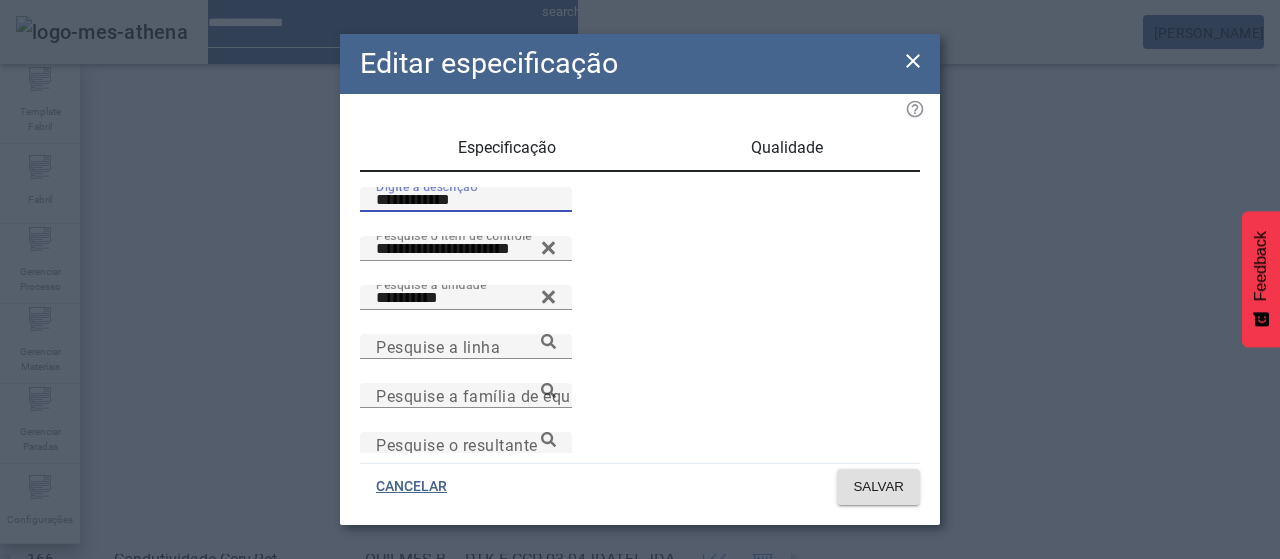 paste on "**********" 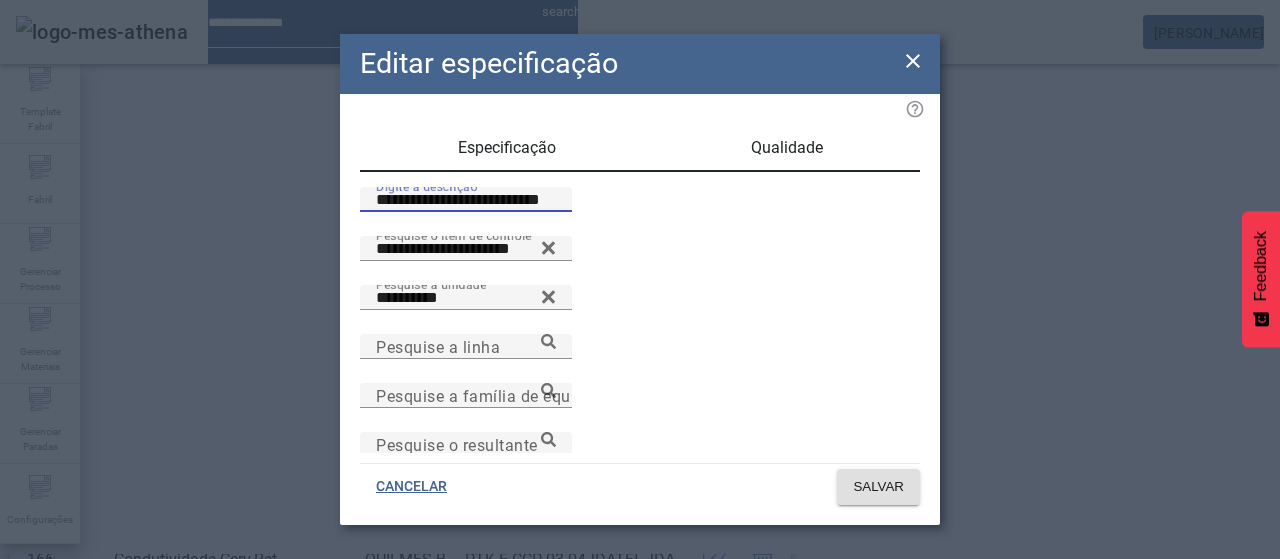 click on "**********" at bounding box center (466, 200) 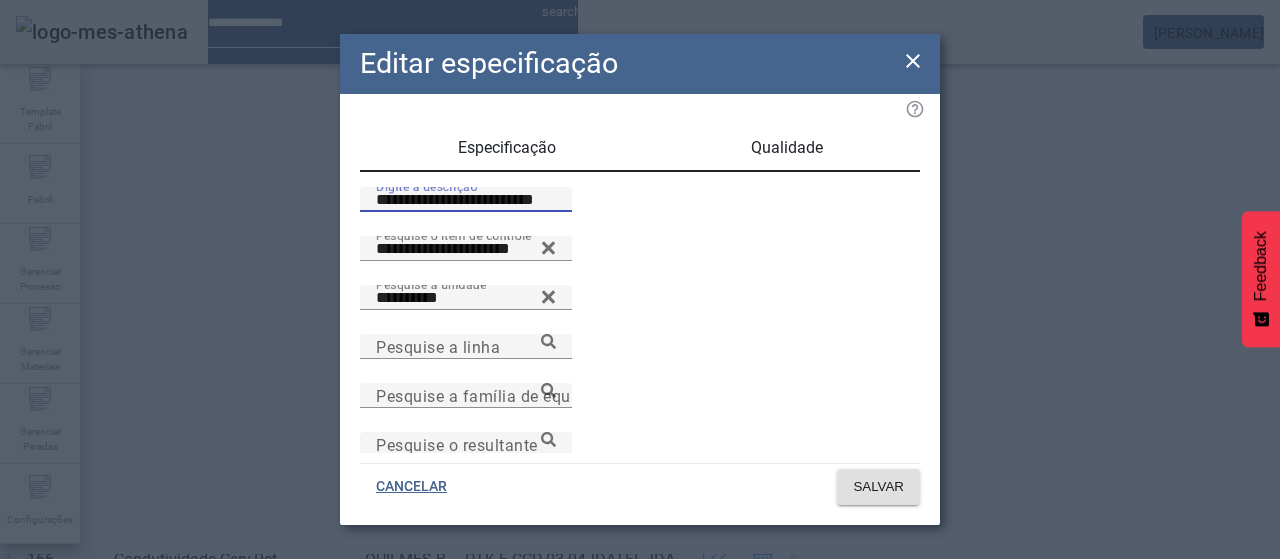 type on "**********" 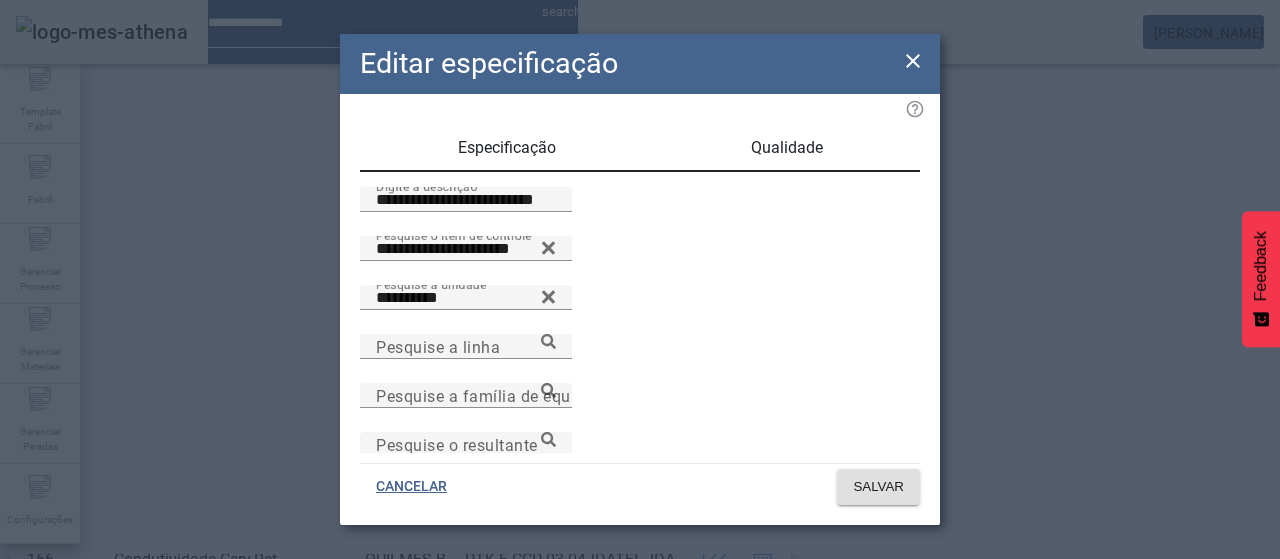 click on "Qualidade" at bounding box center (787, 148) 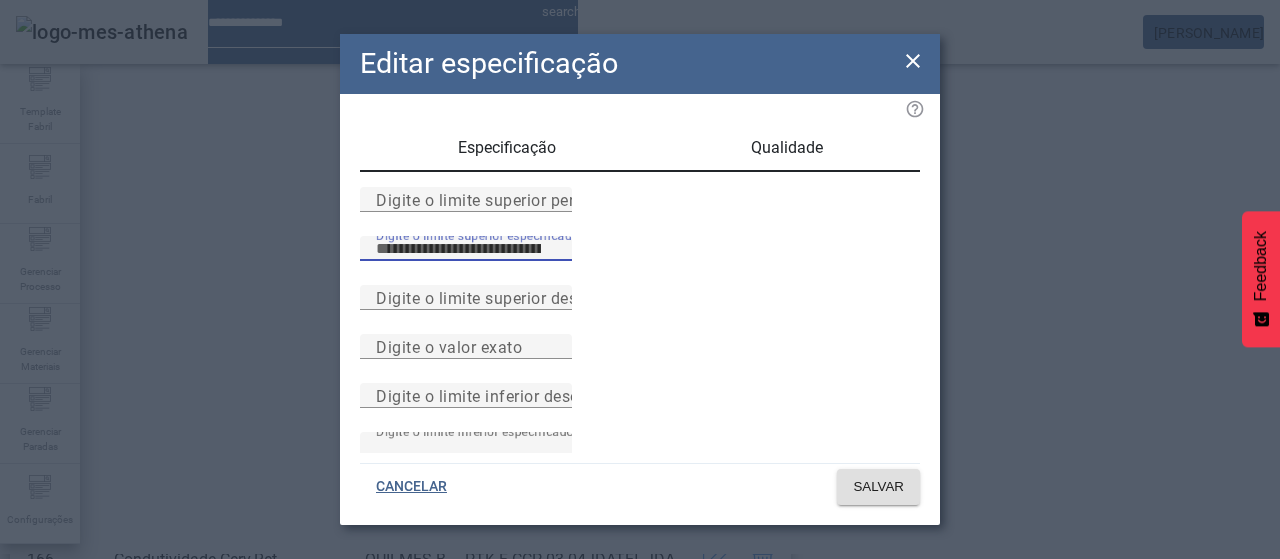 type on "****" 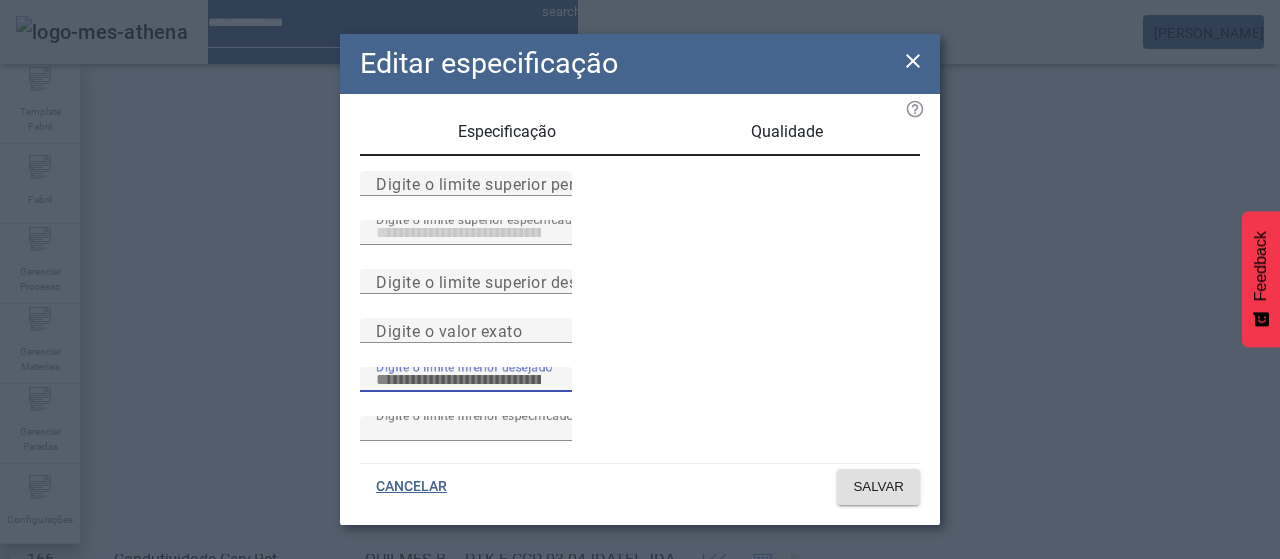 scroll, scrollTop: 261, scrollLeft: 0, axis: vertical 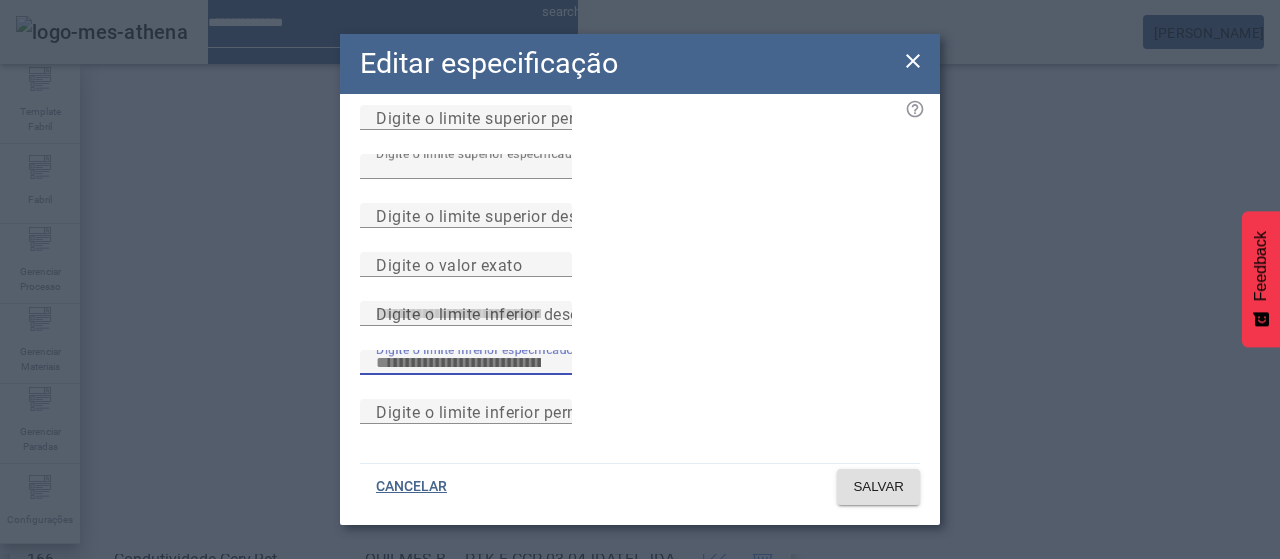 type on "****" 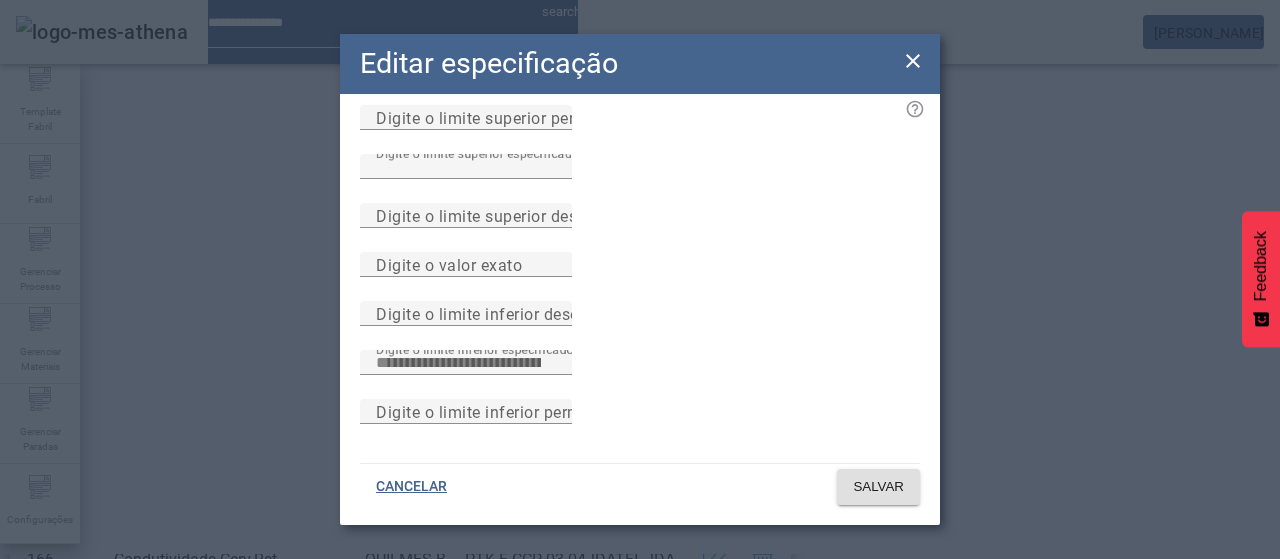 type 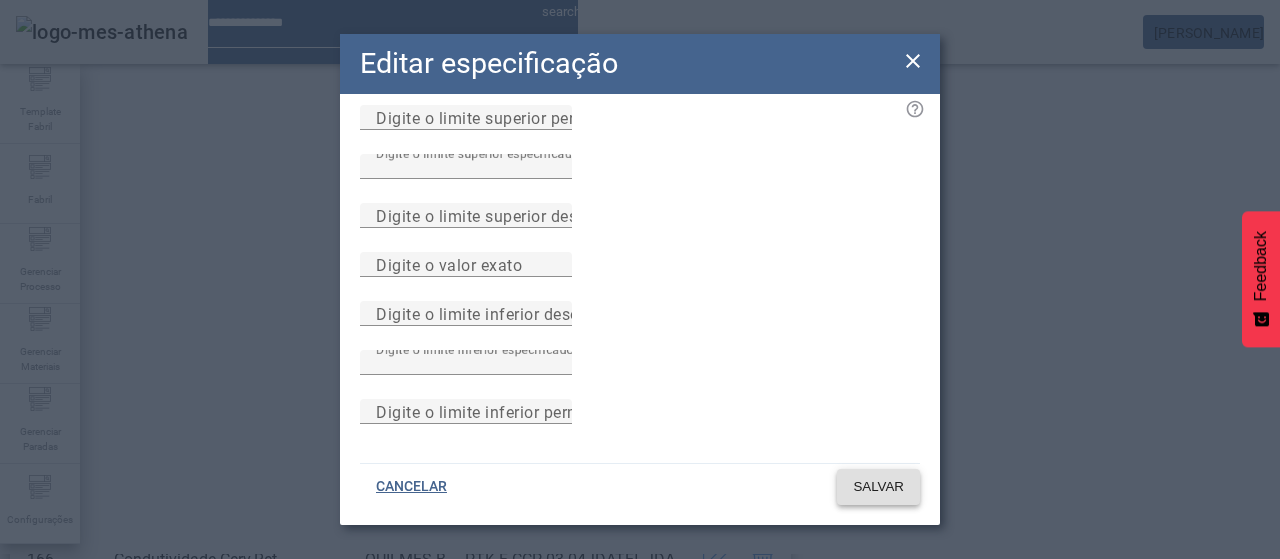 type 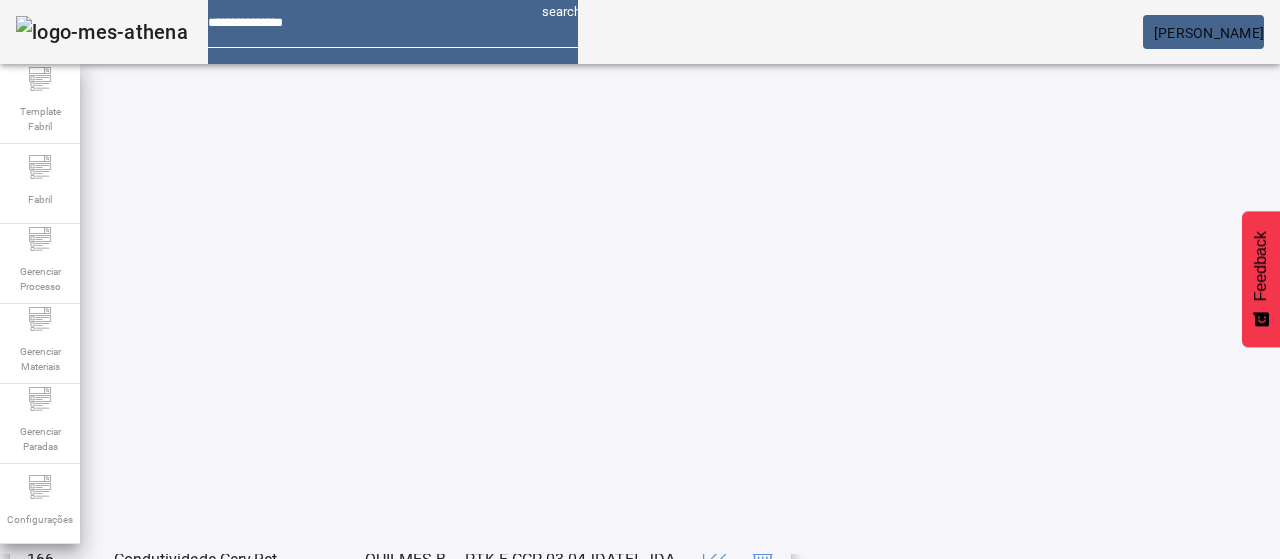 scroll, scrollTop: 523, scrollLeft: 0, axis: vertical 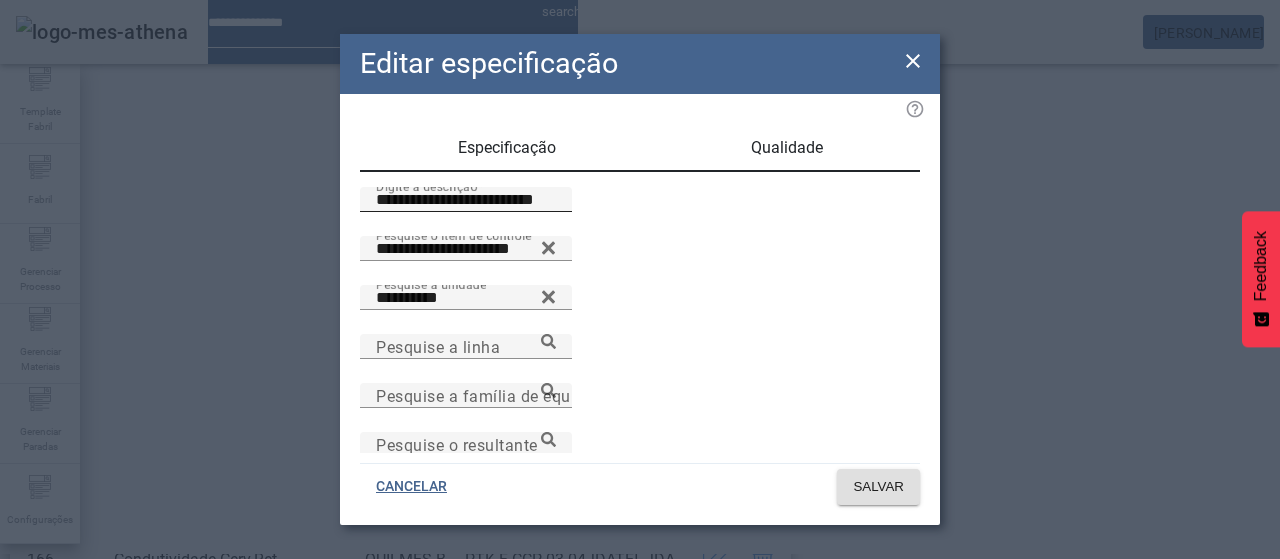 click on "**********" at bounding box center [466, 200] 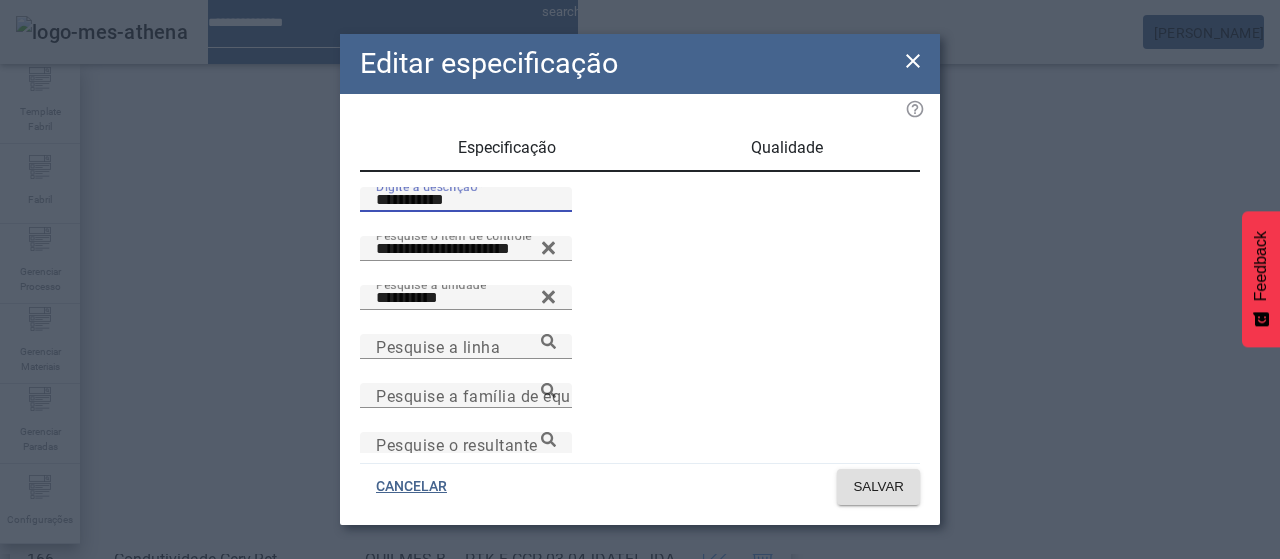 paste on "**********" 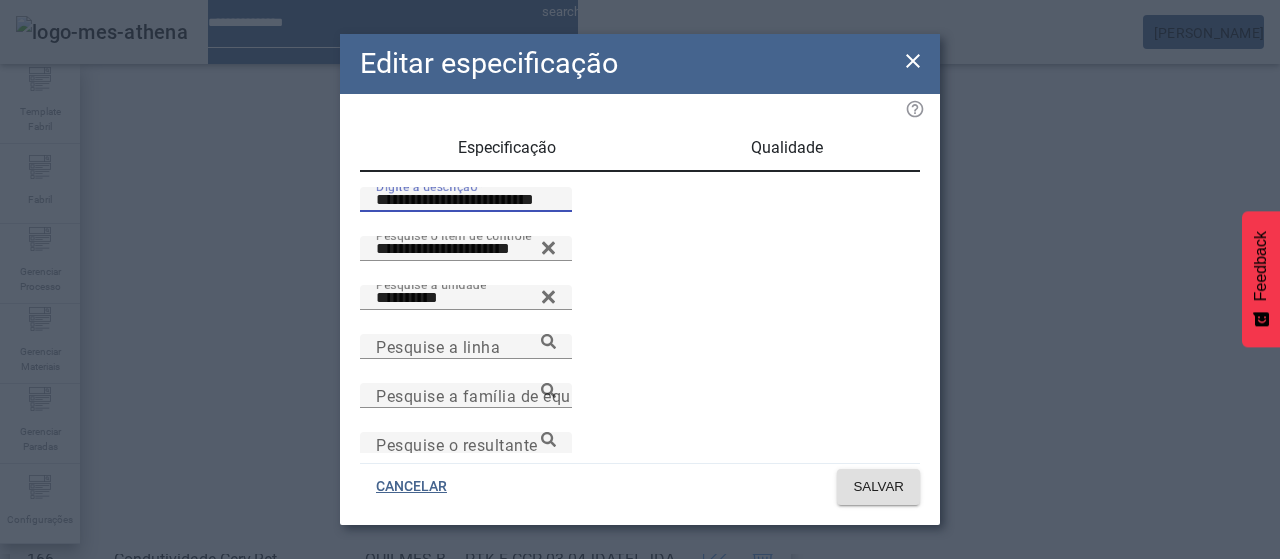 click on "**********" at bounding box center (466, 200) 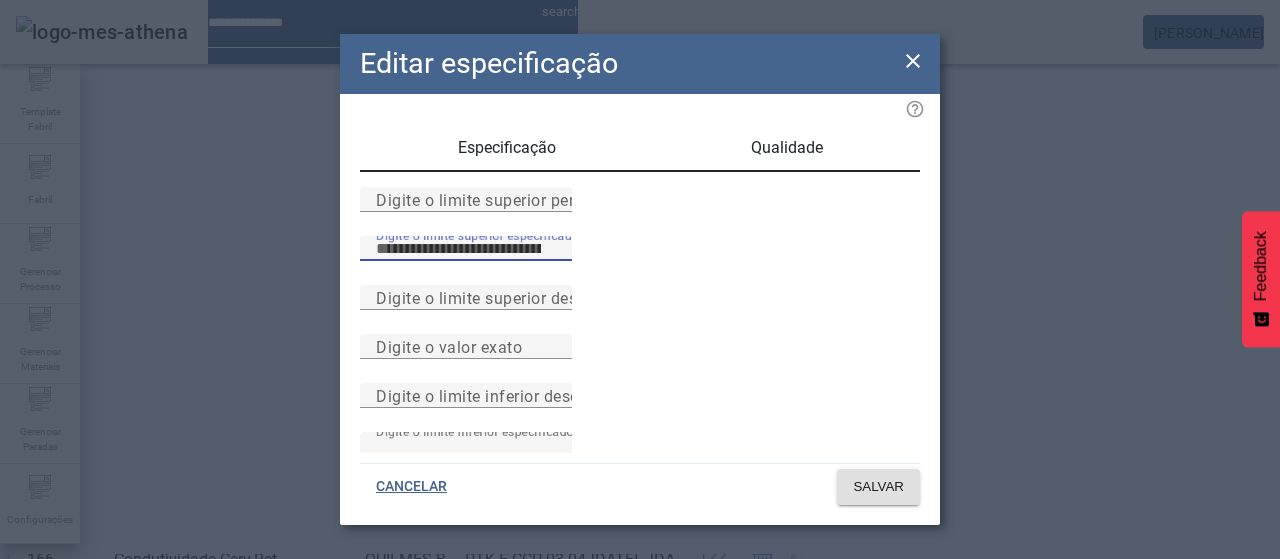 type on "****" 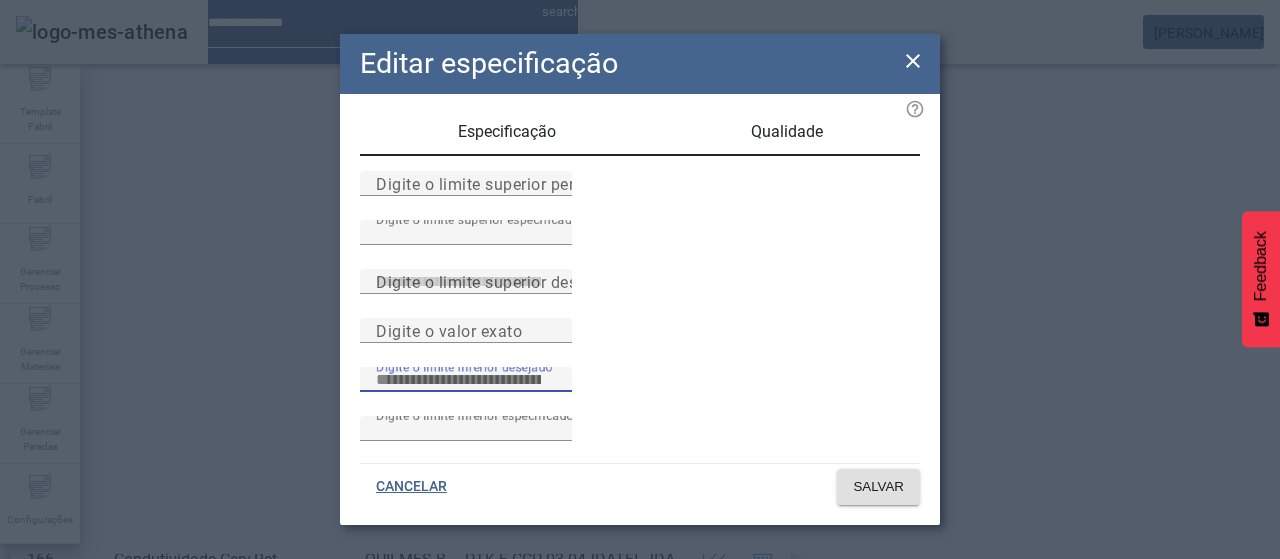 scroll, scrollTop: 261, scrollLeft: 0, axis: vertical 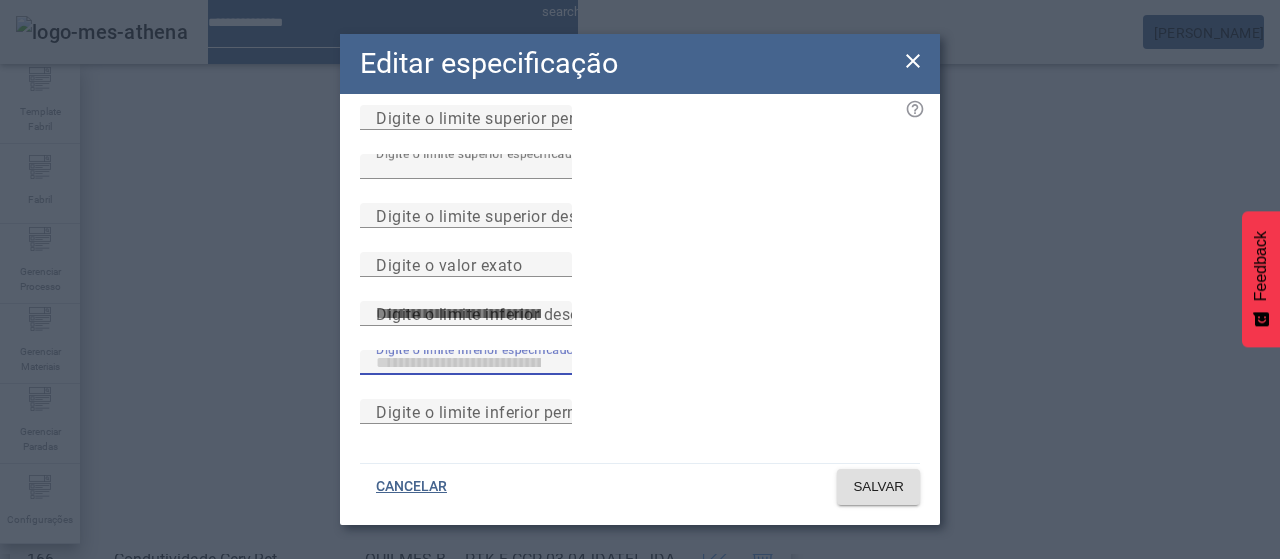 type on "****" 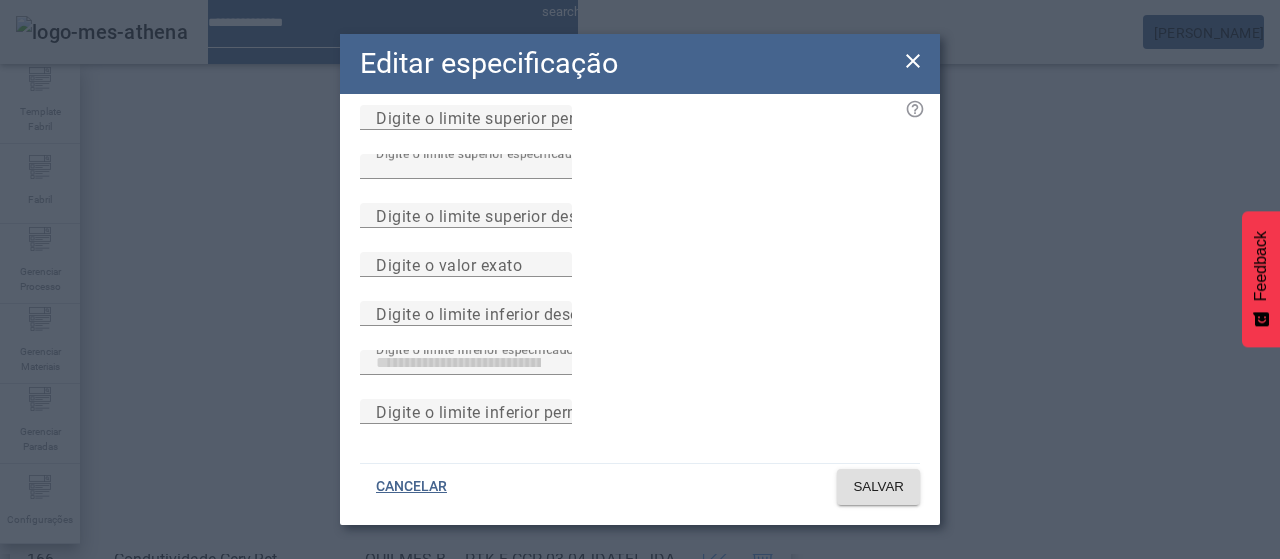 type 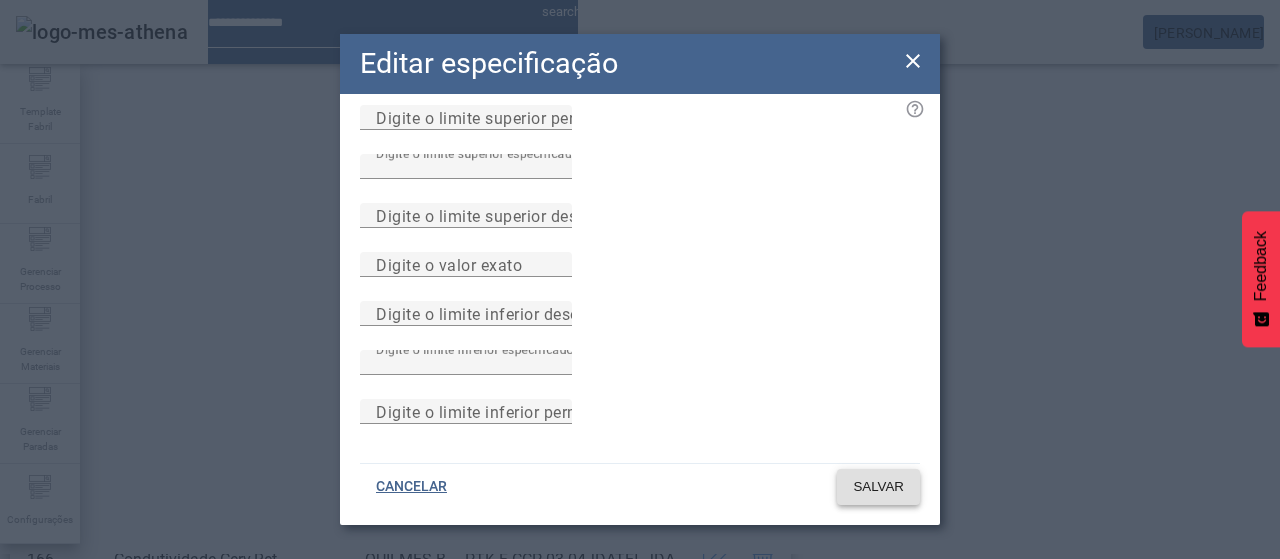 type 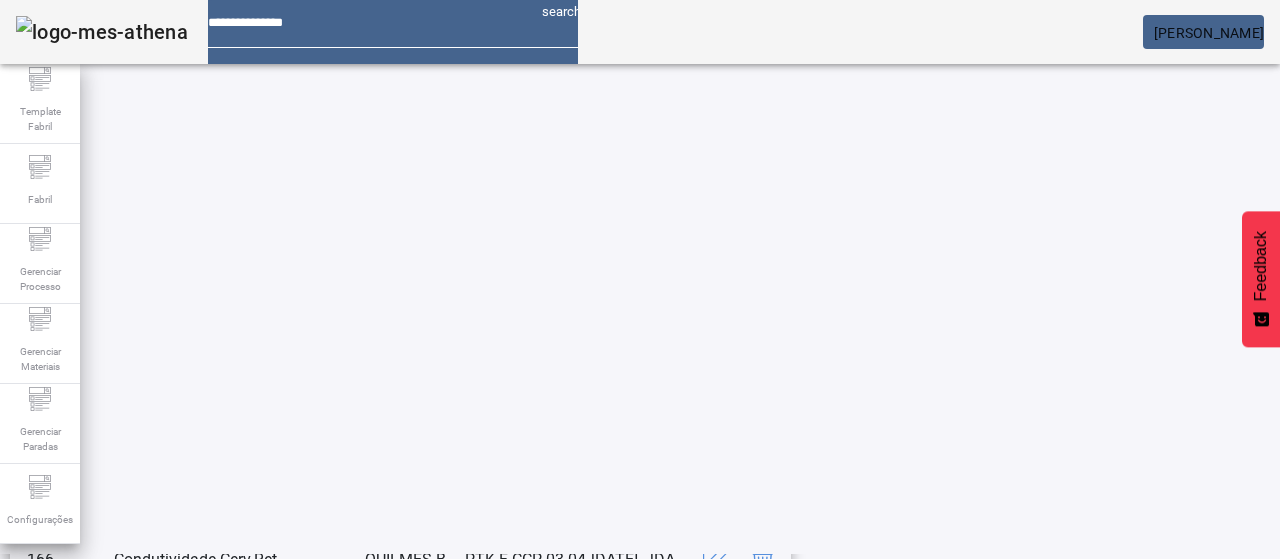 scroll, scrollTop: 540, scrollLeft: 0, axis: vertical 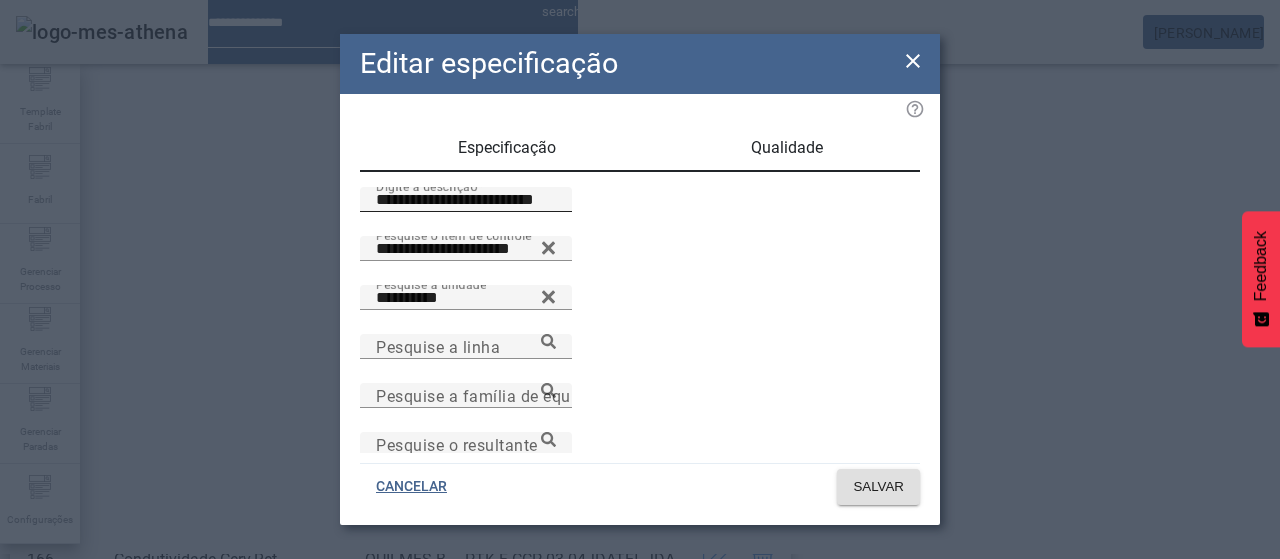 click on "**********" at bounding box center [466, 200] 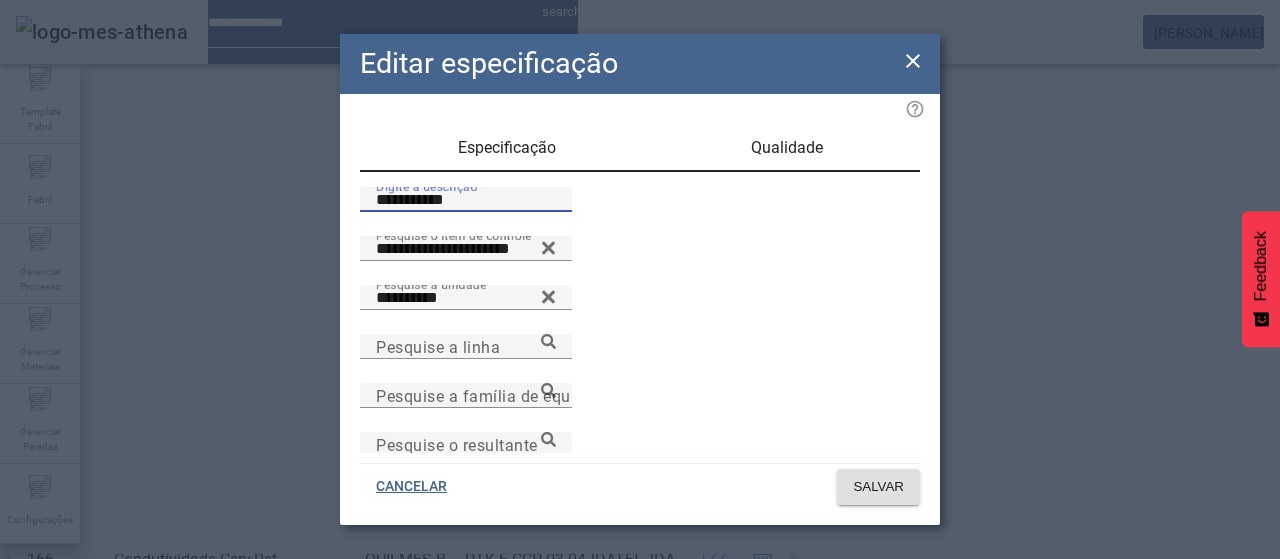 paste on "**********" 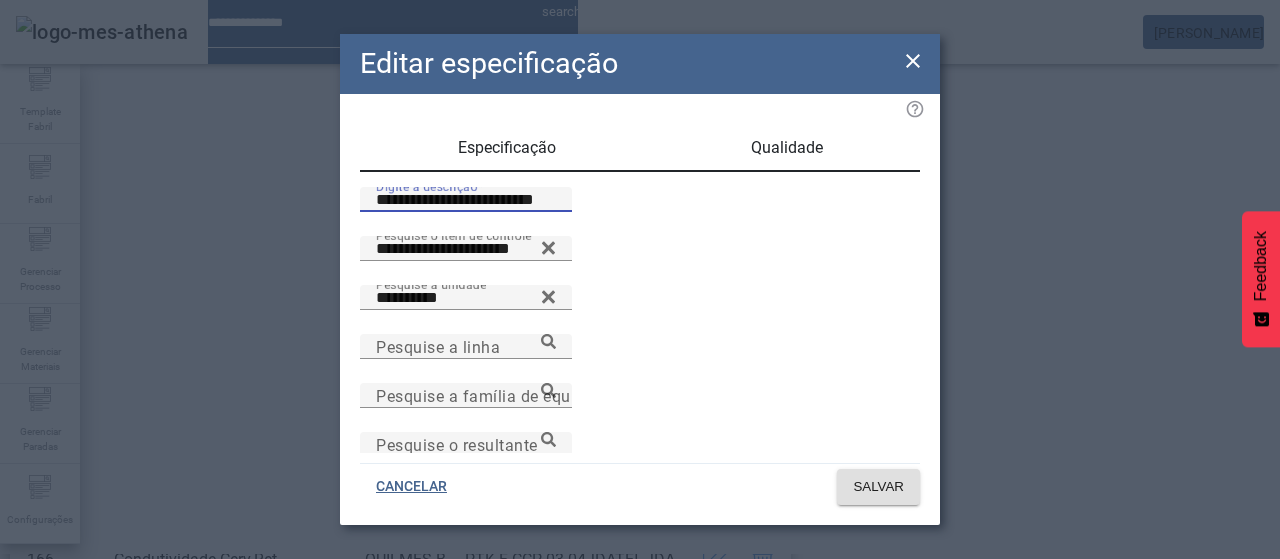 type on "**********" 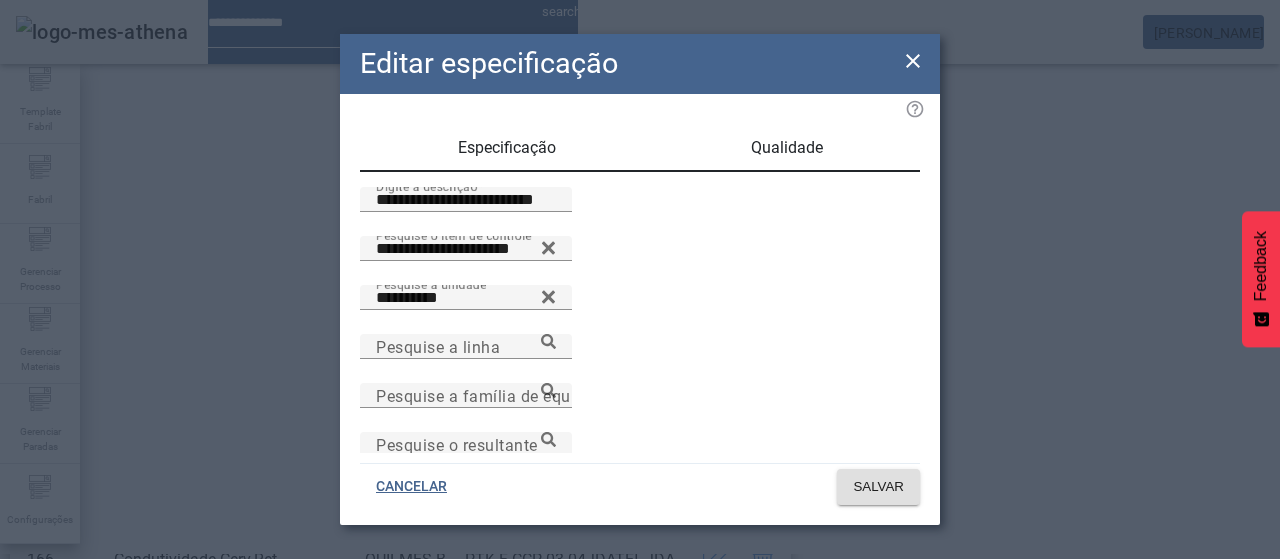 click on "Qualidade" at bounding box center [786, 148] 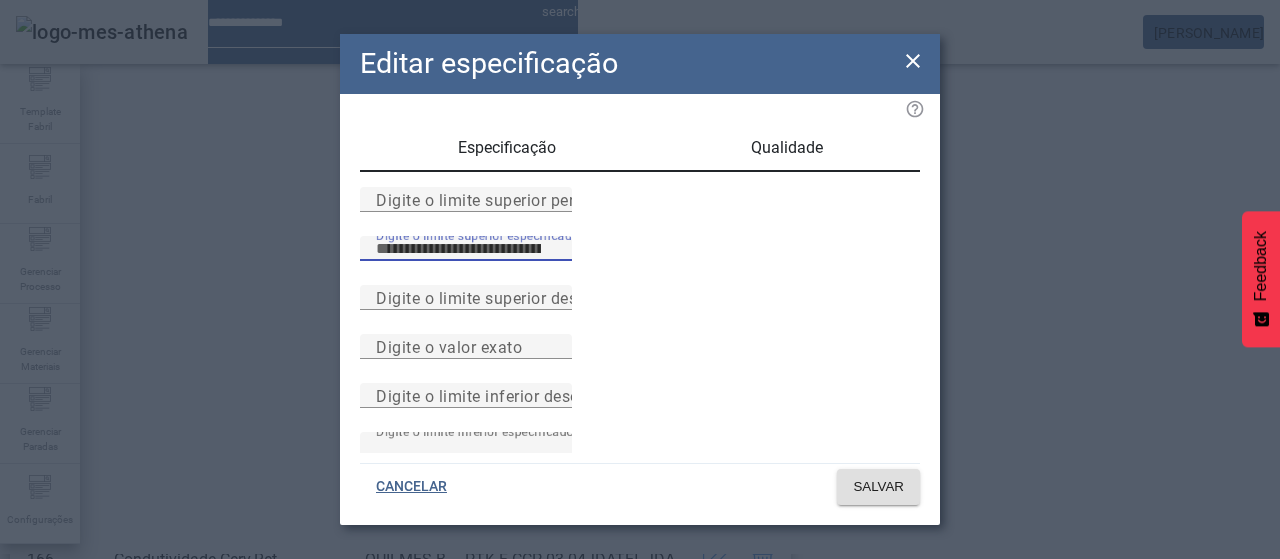 type on "****" 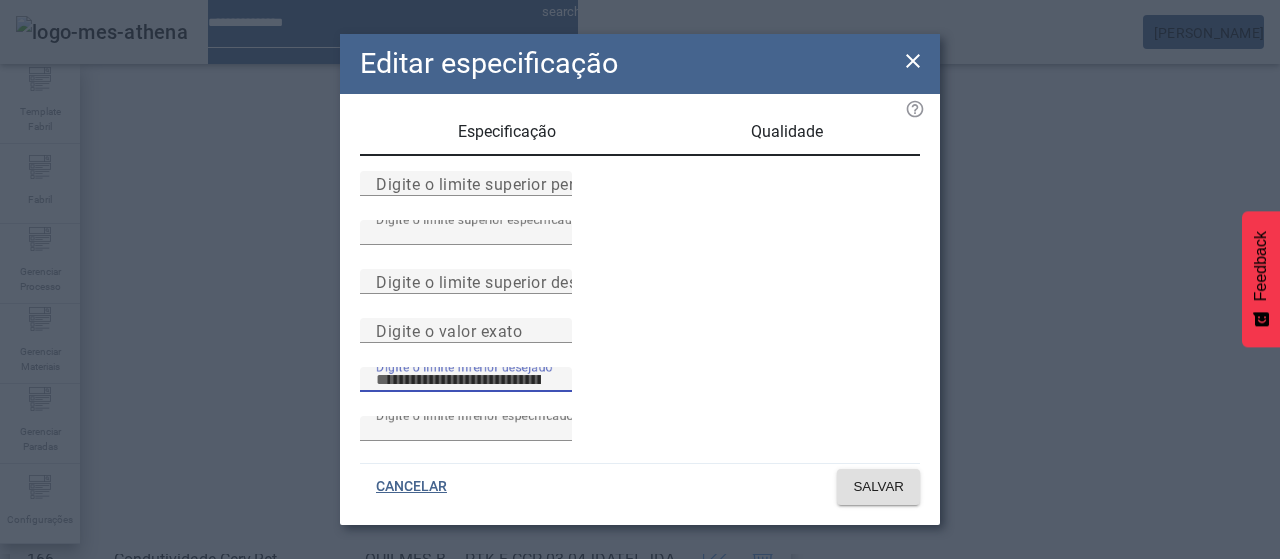 scroll, scrollTop: 261, scrollLeft: 0, axis: vertical 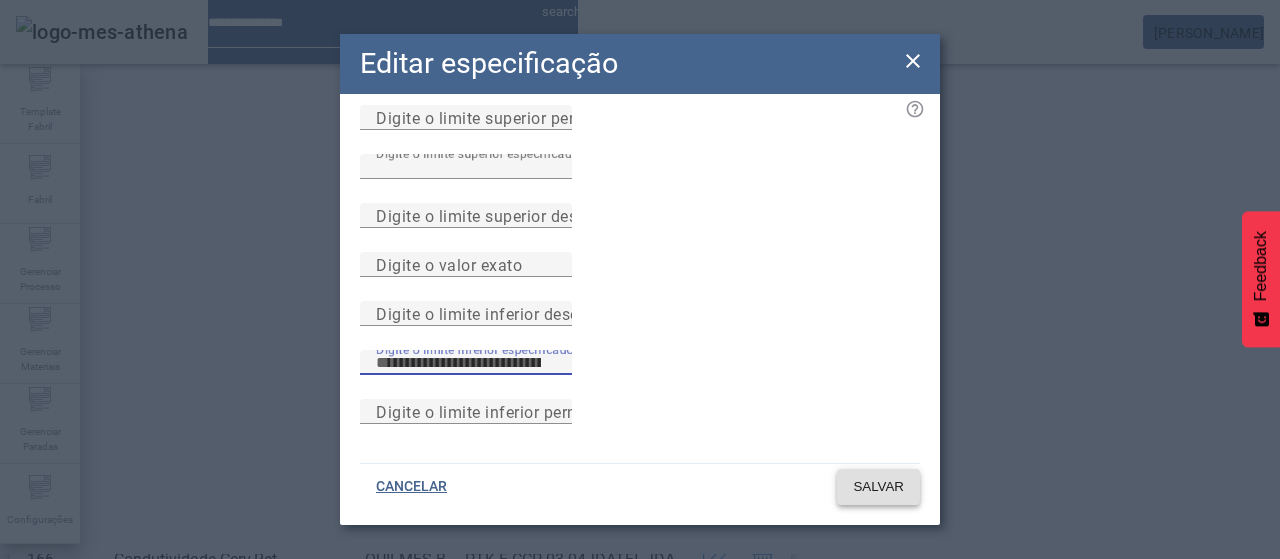 type on "****" 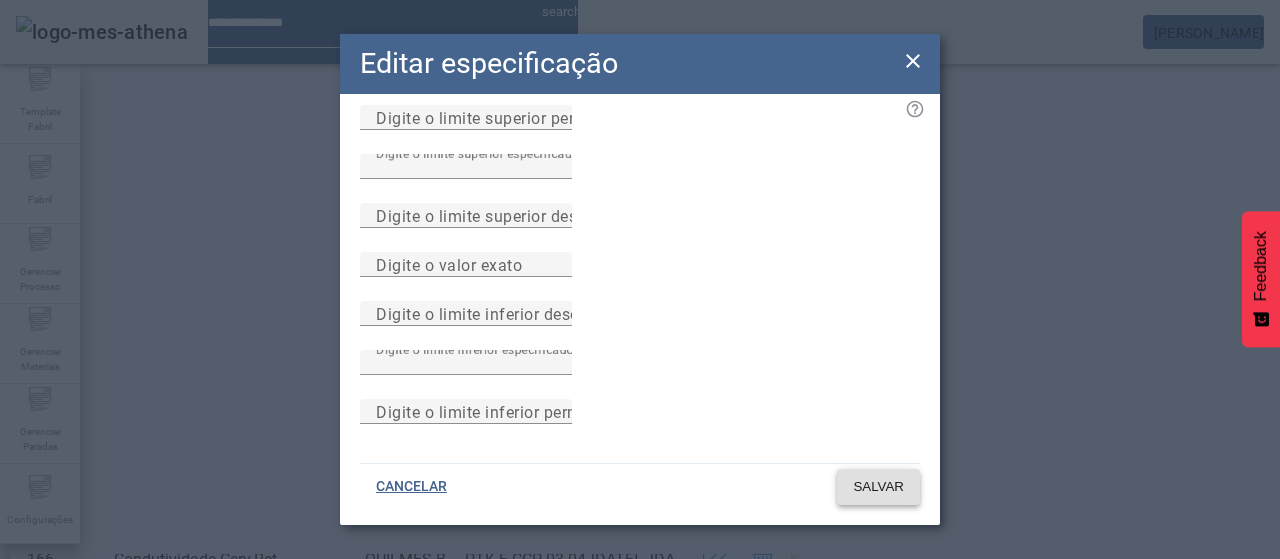 click on "SALVAR" 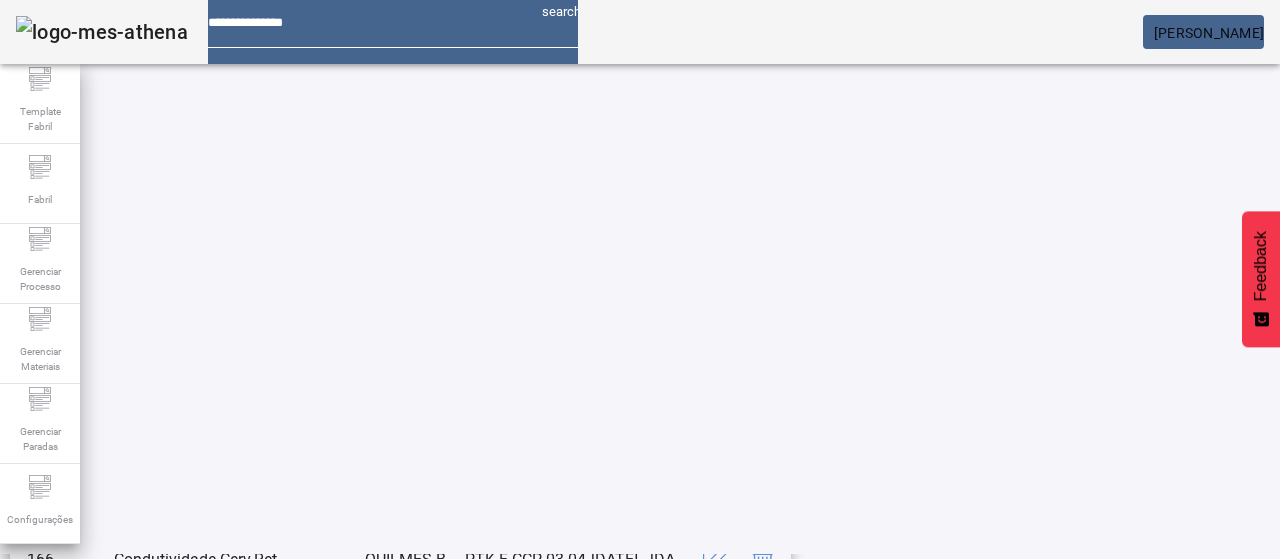 scroll, scrollTop: 540, scrollLeft: 0, axis: vertical 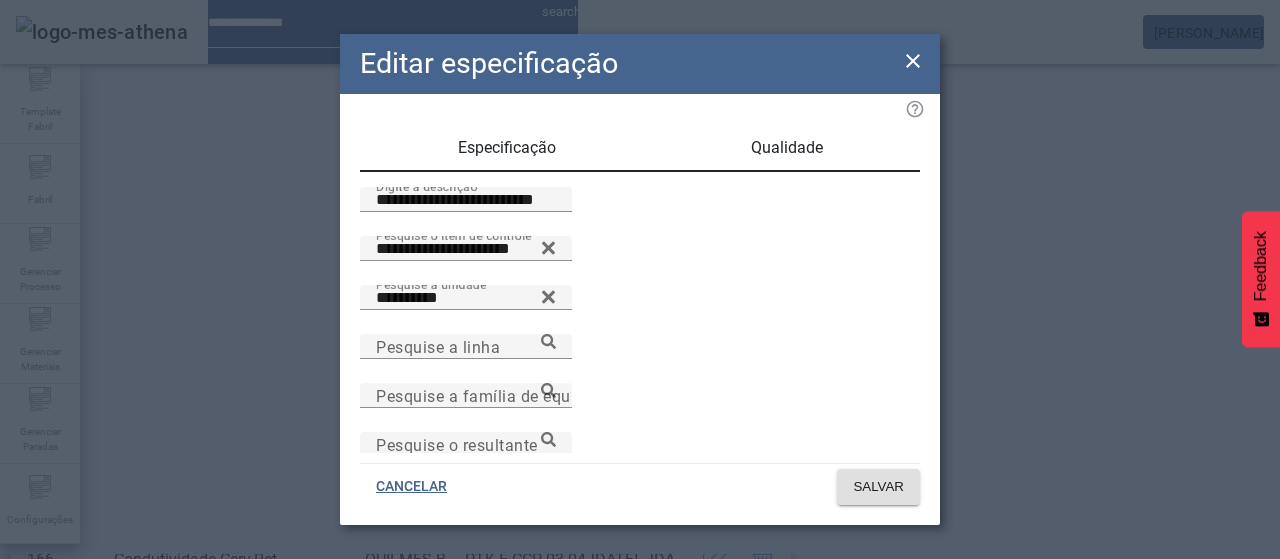 click 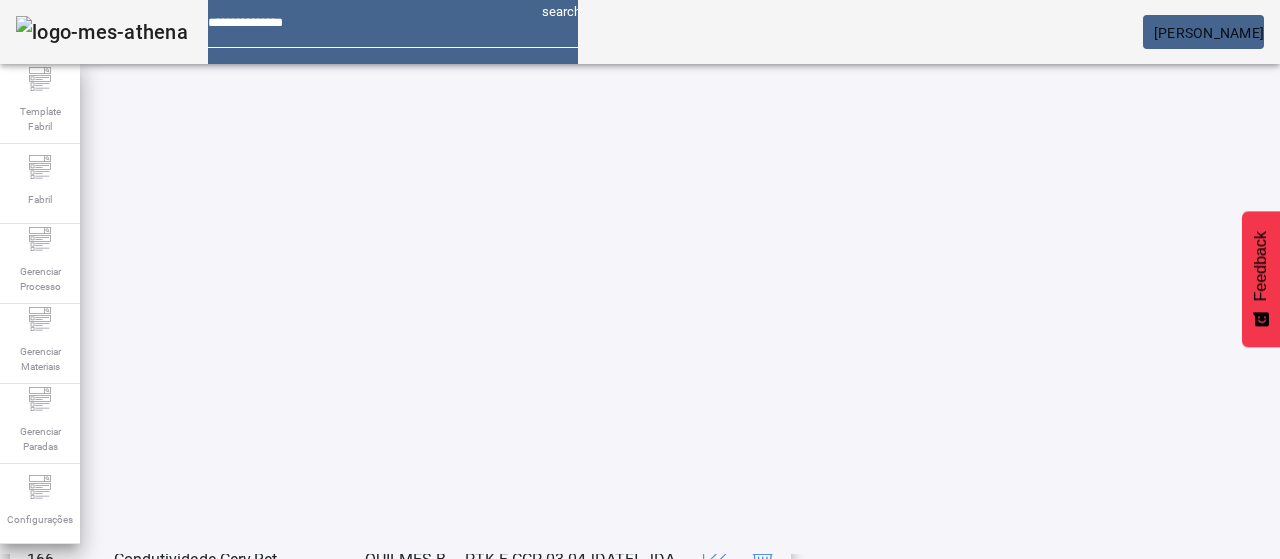 scroll, scrollTop: 540, scrollLeft: 0, axis: vertical 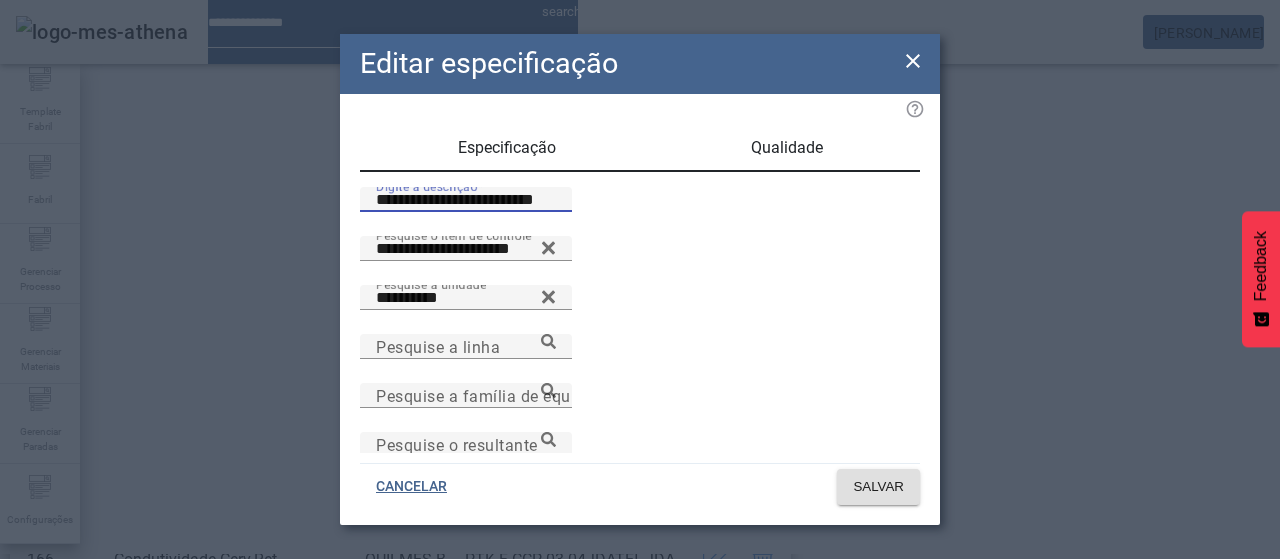 drag, startPoint x: 389, startPoint y: 231, endPoint x: 380, endPoint y: 225, distance: 10.816654 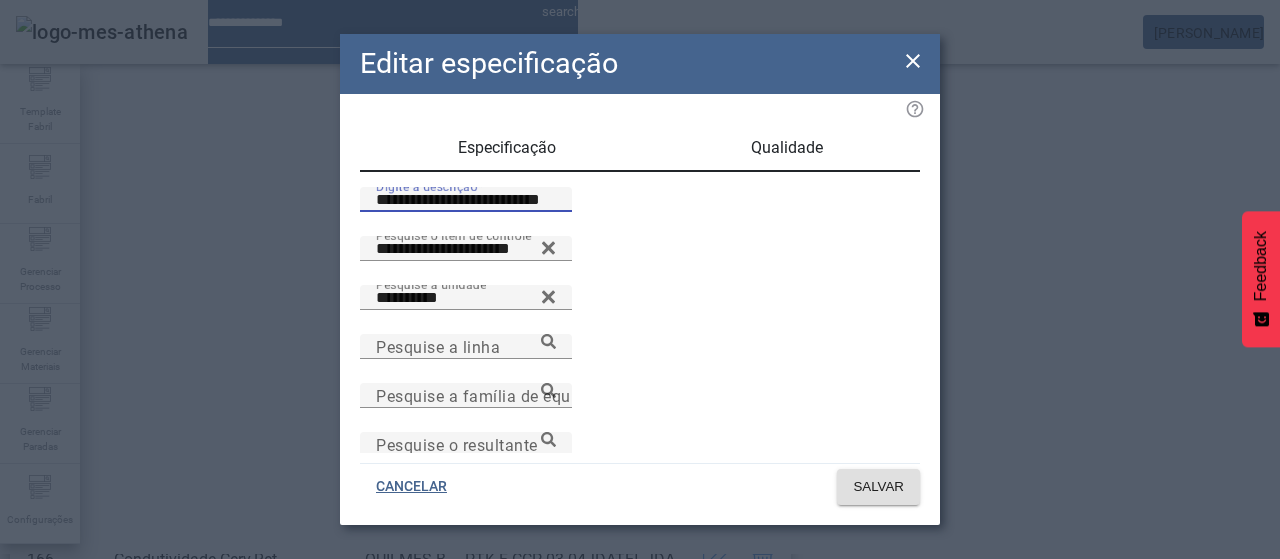 click on "**********" at bounding box center (466, 200) 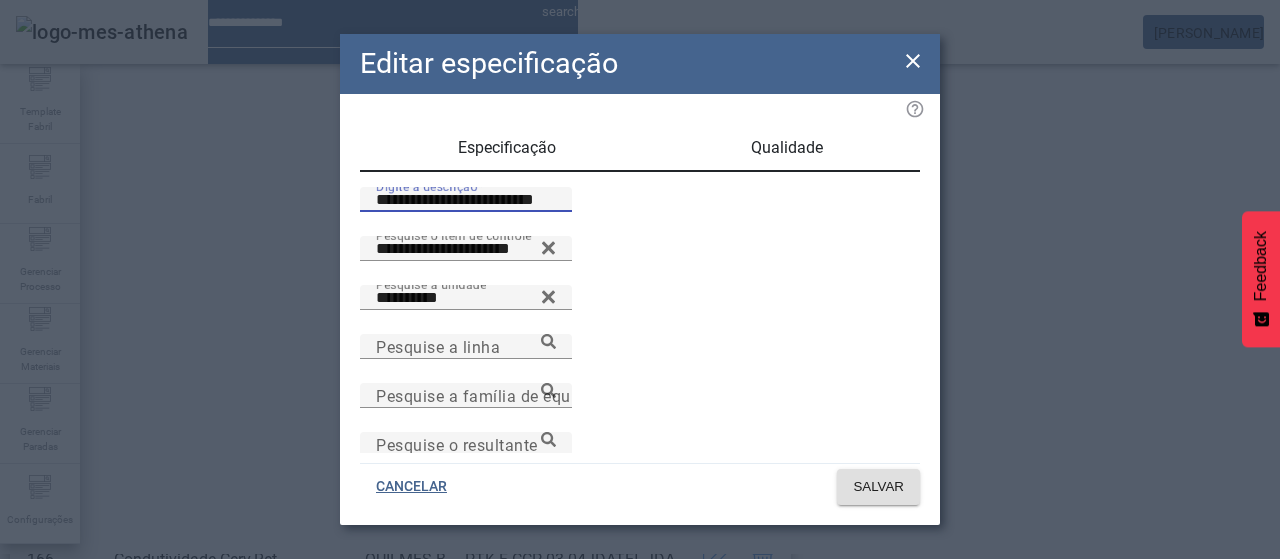 type on "**********" 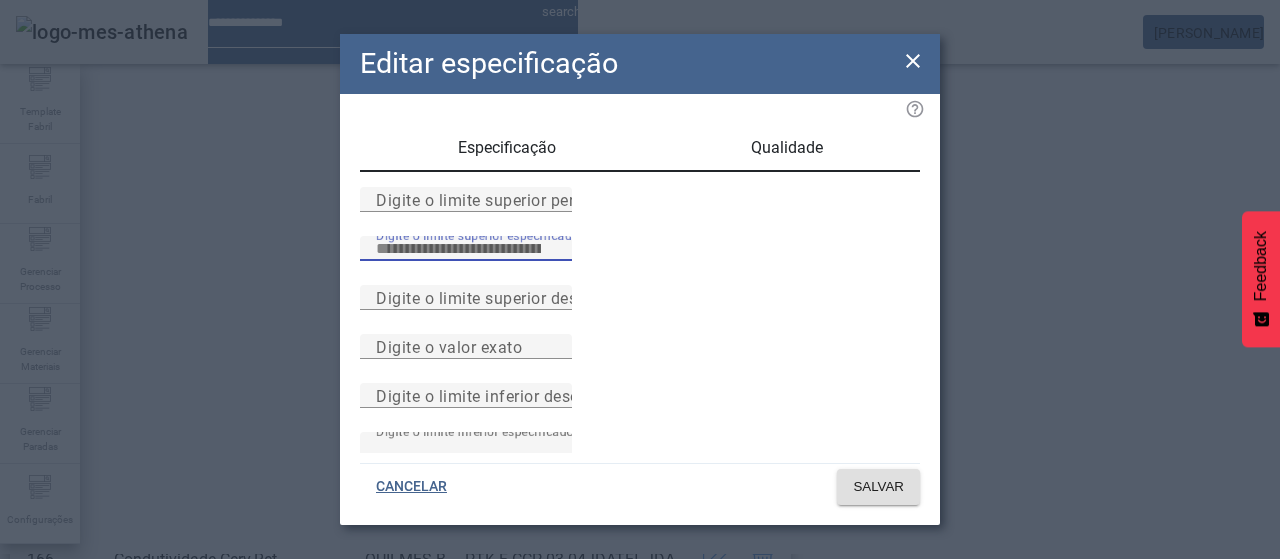 drag, startPoint x: 490, startPoint y: 306, endPoint x: 400, endPoint y: 292, distance: 91.08238 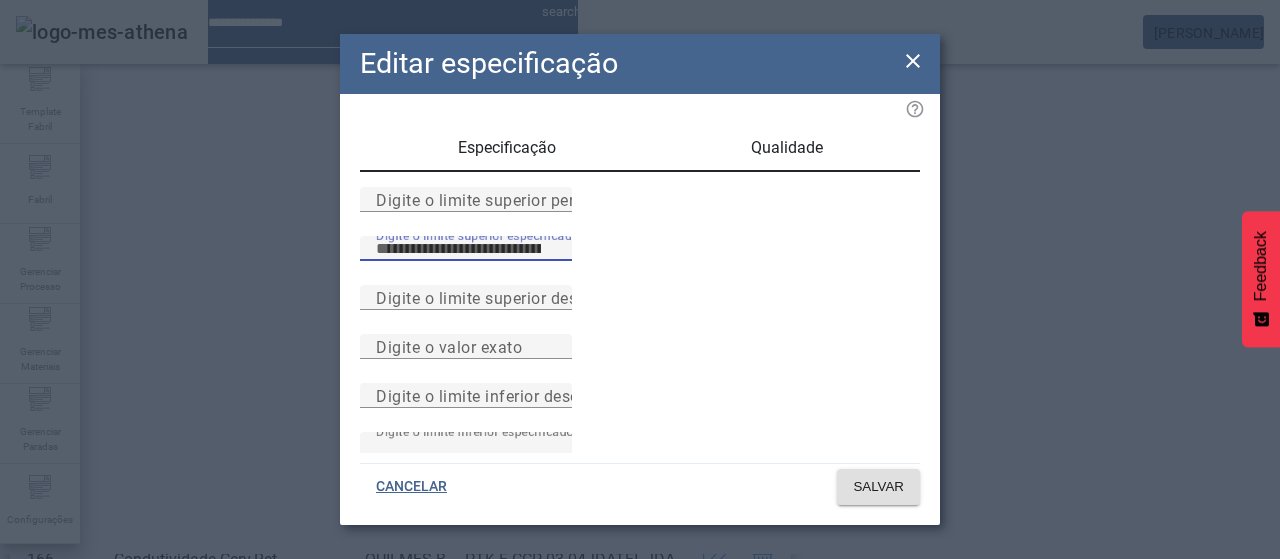 click on "Digite o limite superior especificado ****" at bounding box center [640, 260] 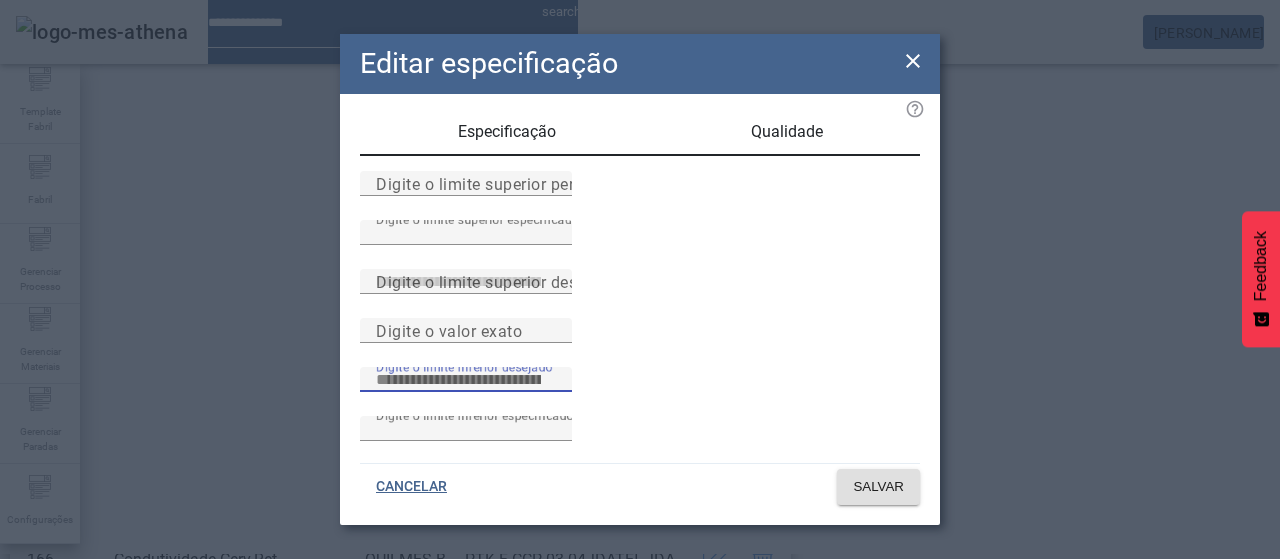 scroll, scrollTop: 261, scrollLeft: 0, axis: vertical 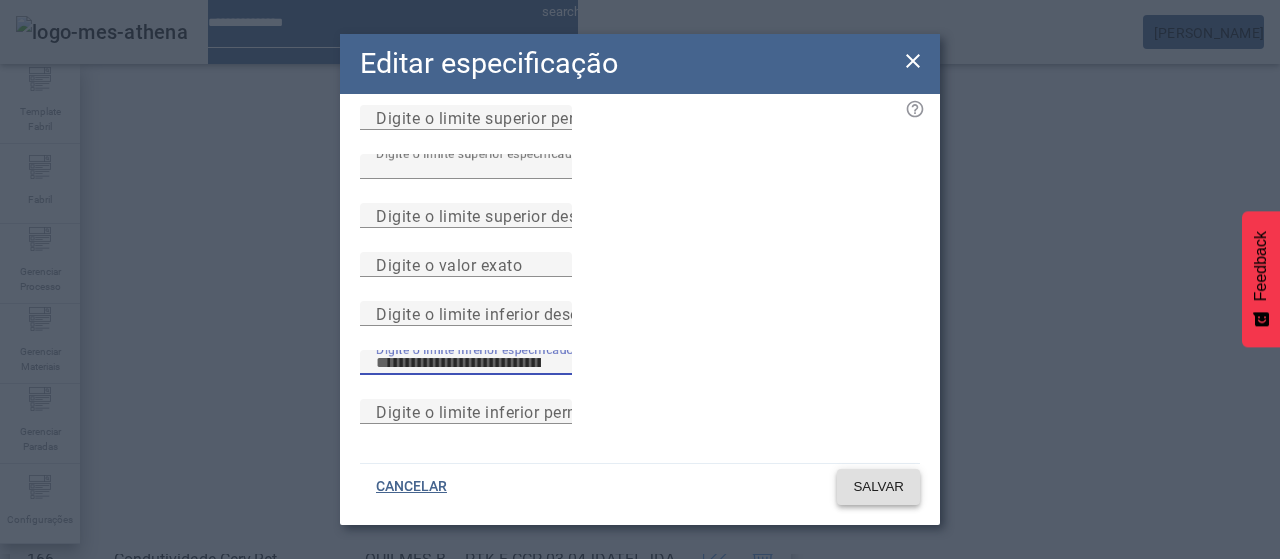 type on "****" 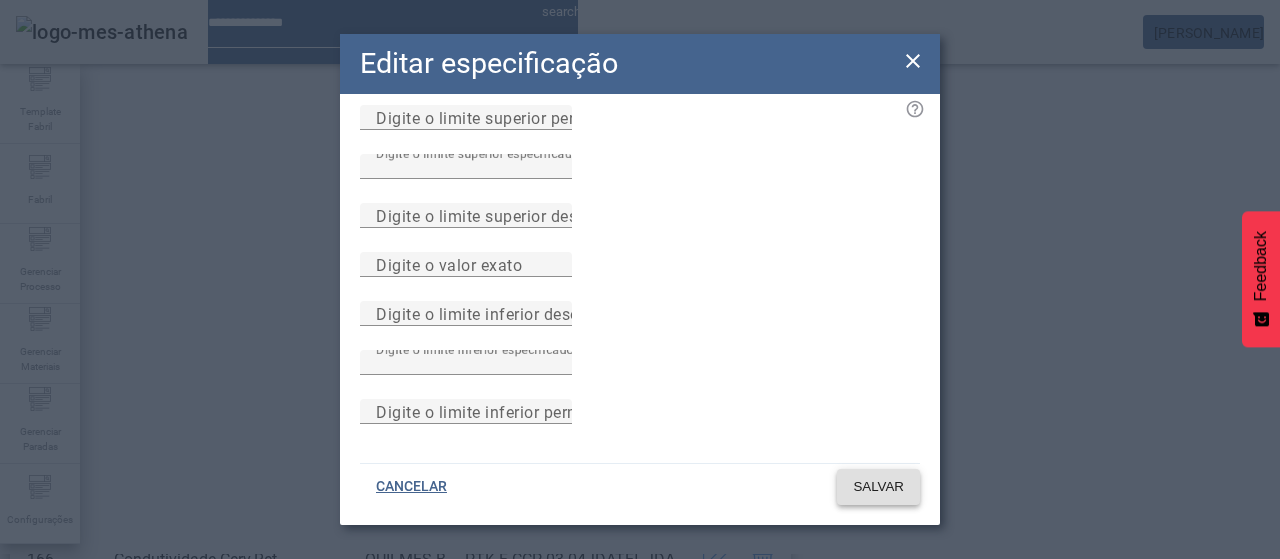 click 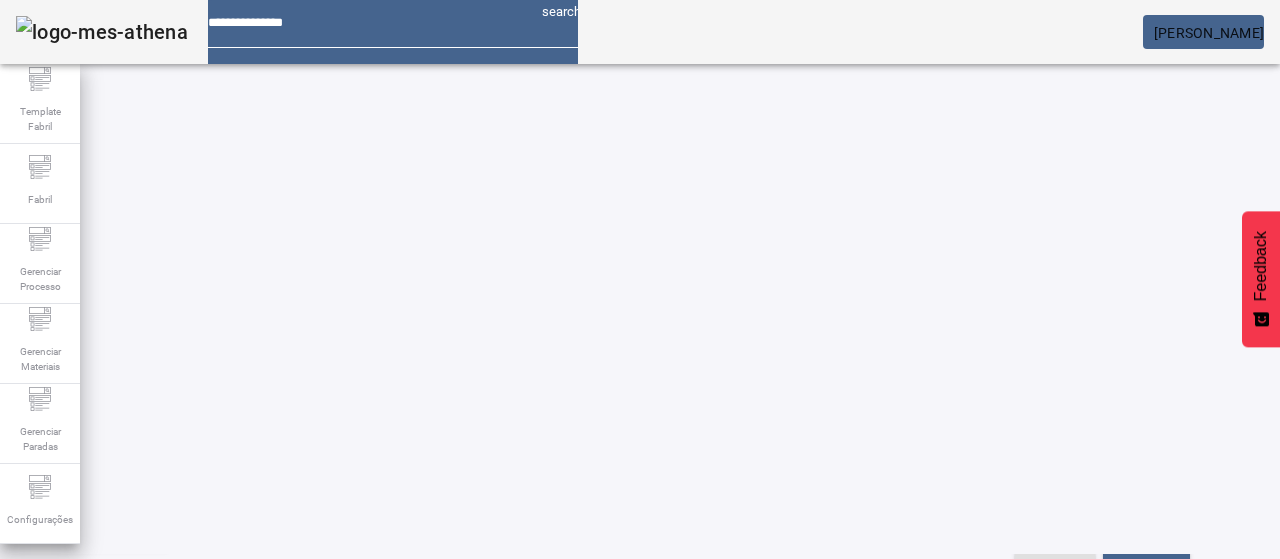 scroll, scrollTop: 0, scrollLeft: 0, axis: both 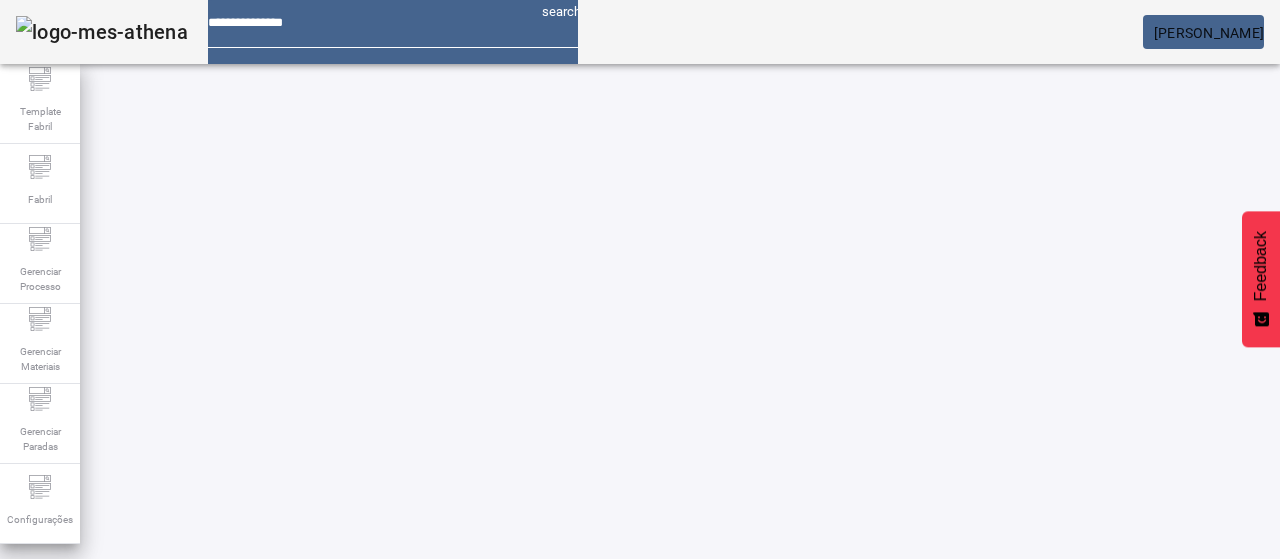 click on "**********" at bounding box center (116, 601) 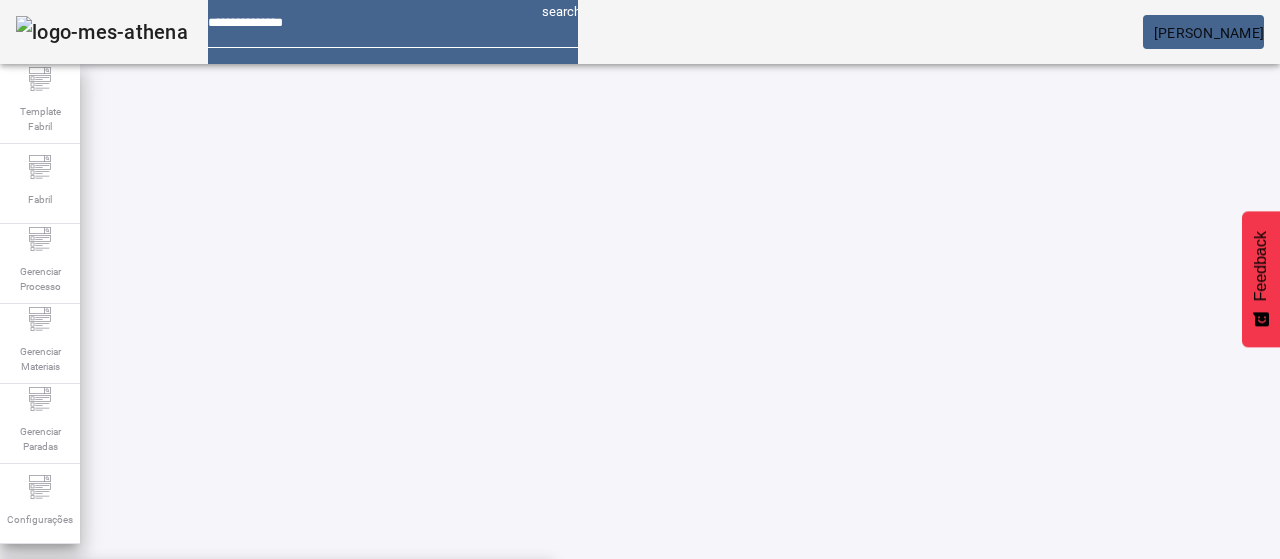 click 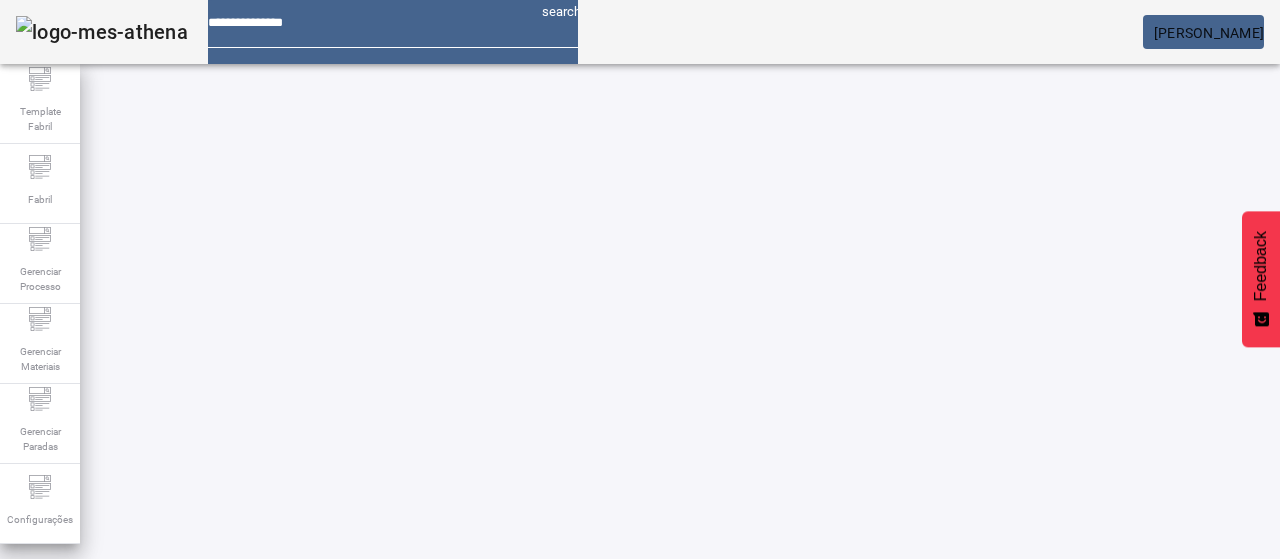 click on "FILTRAR" 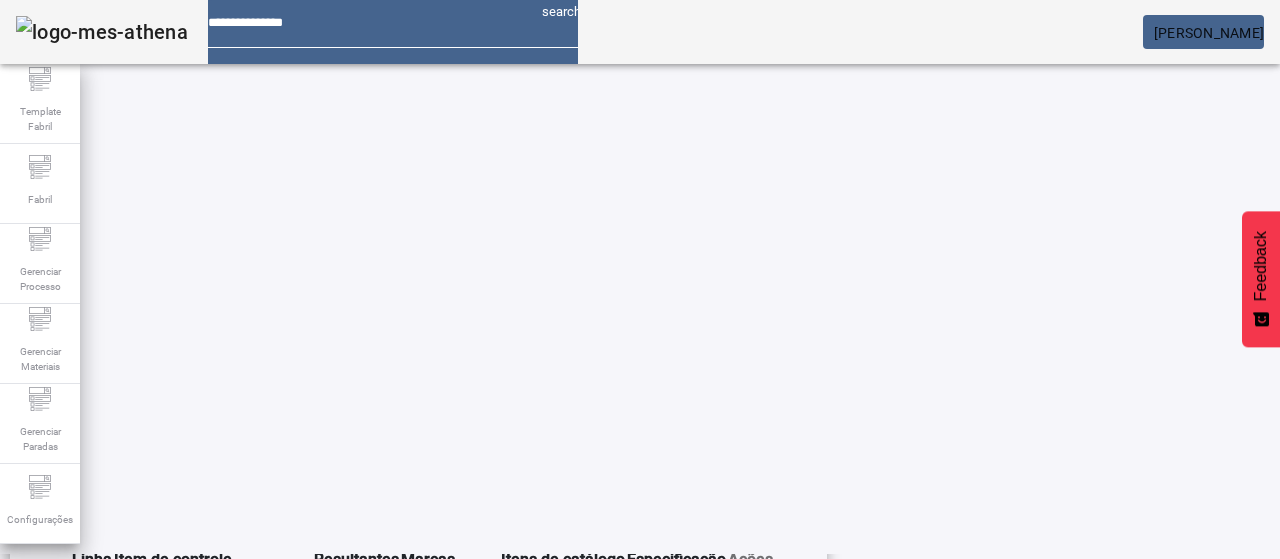 scroll, scrollTop: 423, scrollLeft: 0, axis: vertical 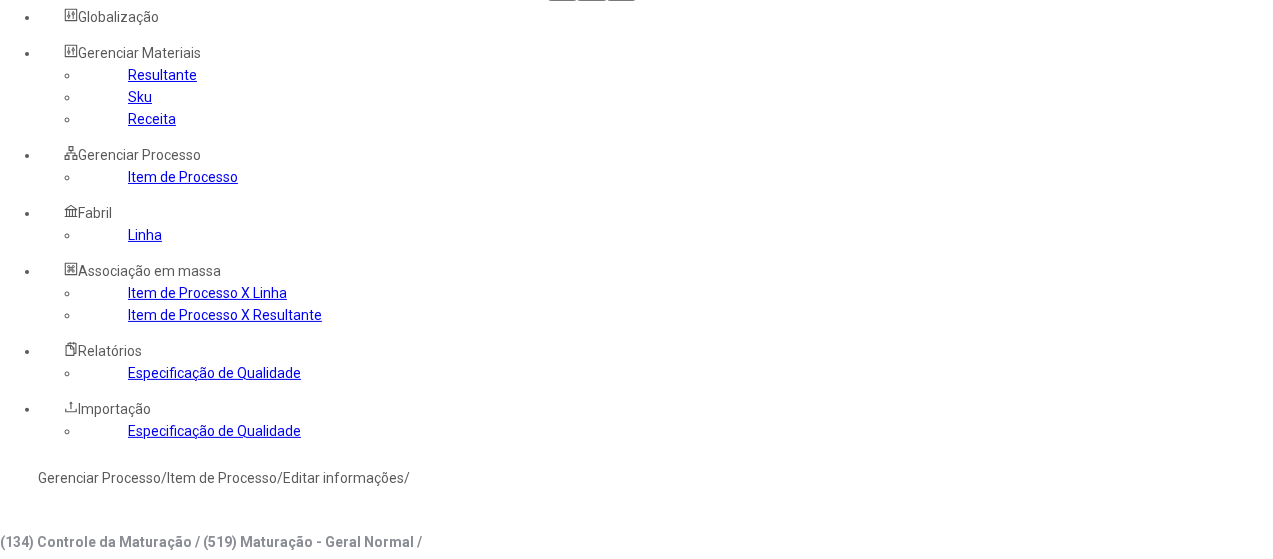 click on "Gerenciar Processo" 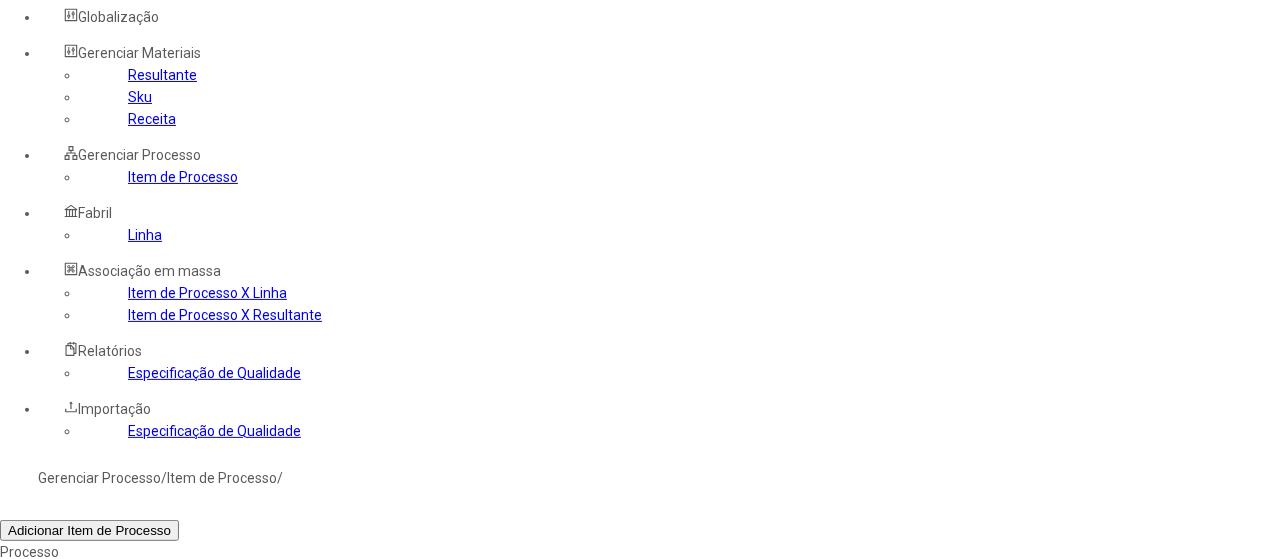 click 